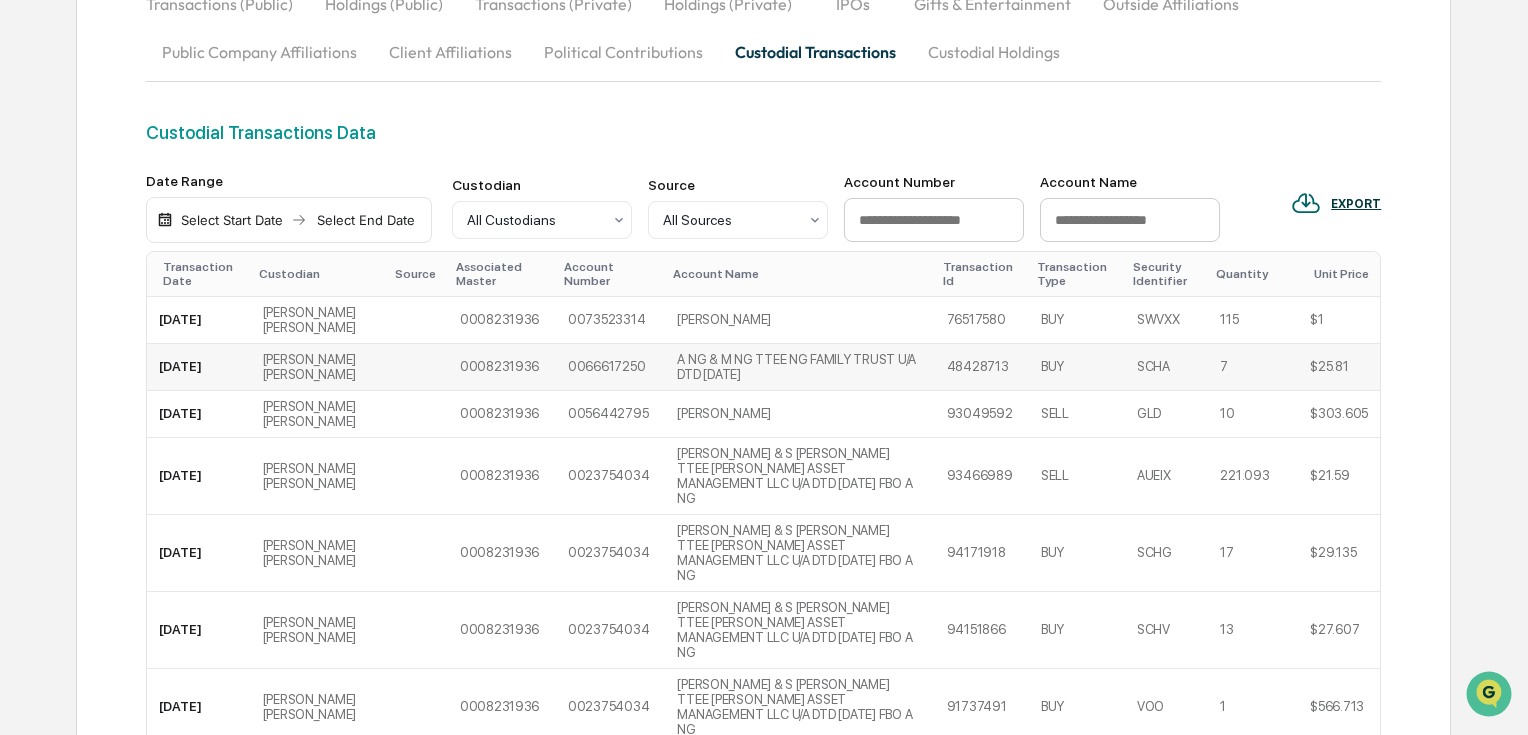 scroll, scrollTop: 0, scrollLeft: 0, axis: both 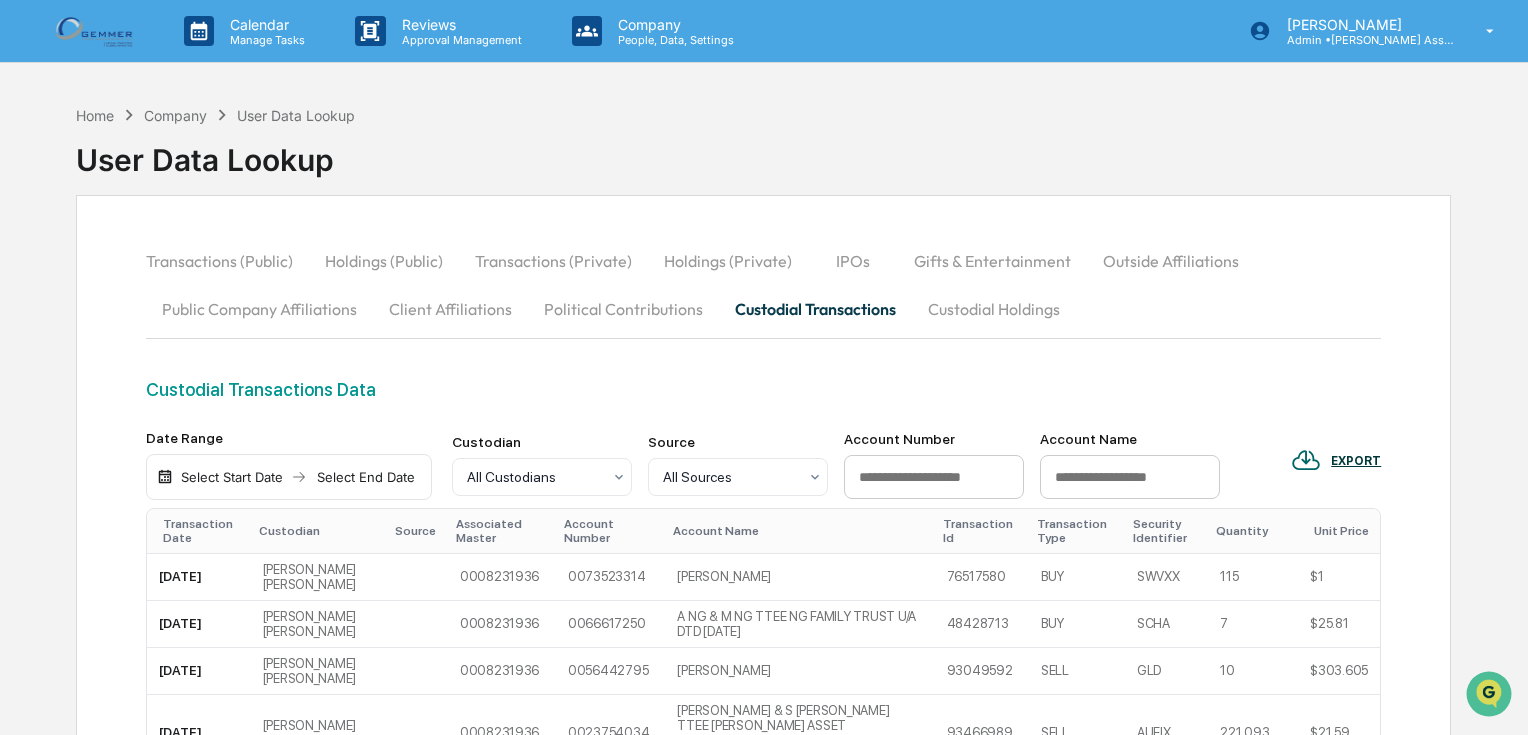 click on "Client Affiliations" at bounding box center (450, 309) 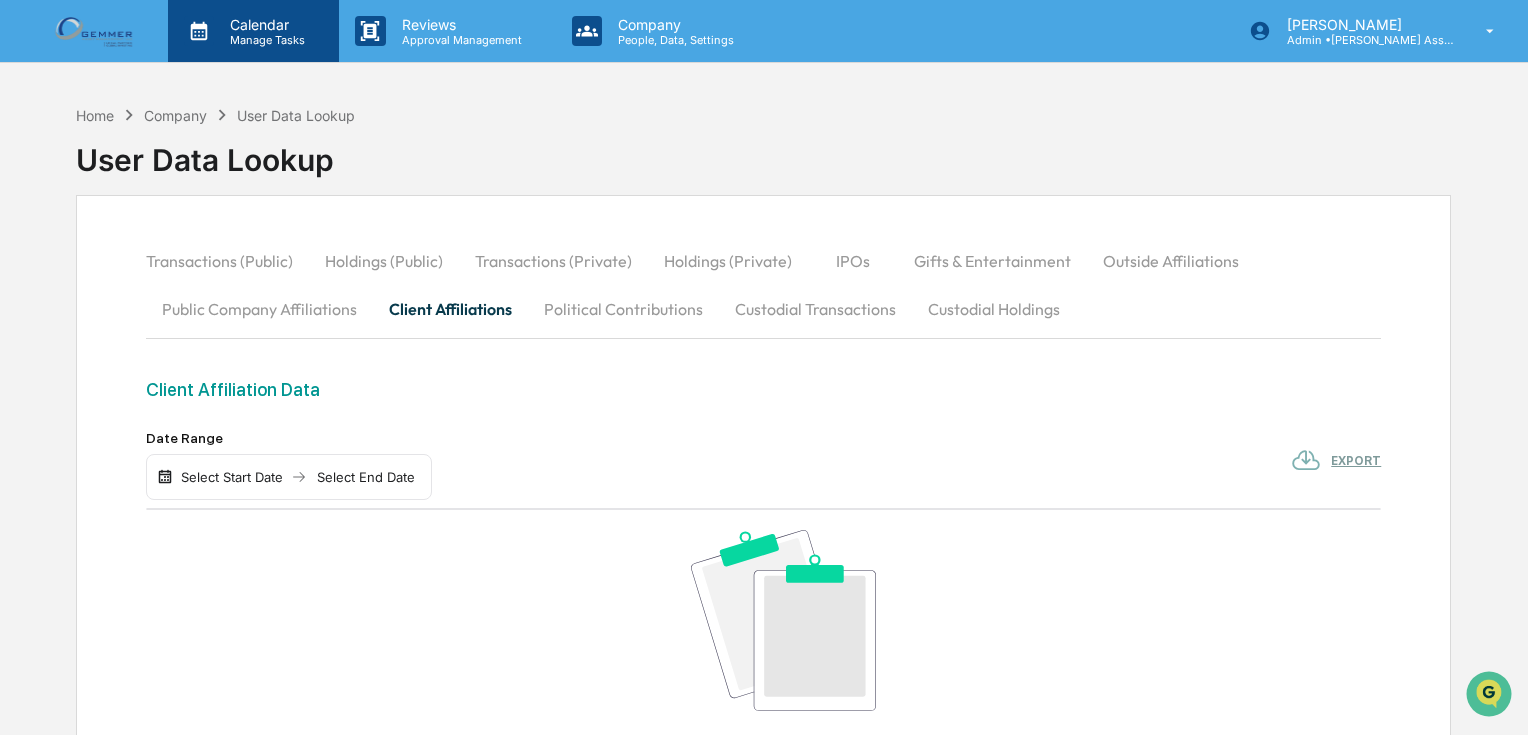 click on "Manage Tasks" at bounding box center (264, 40) 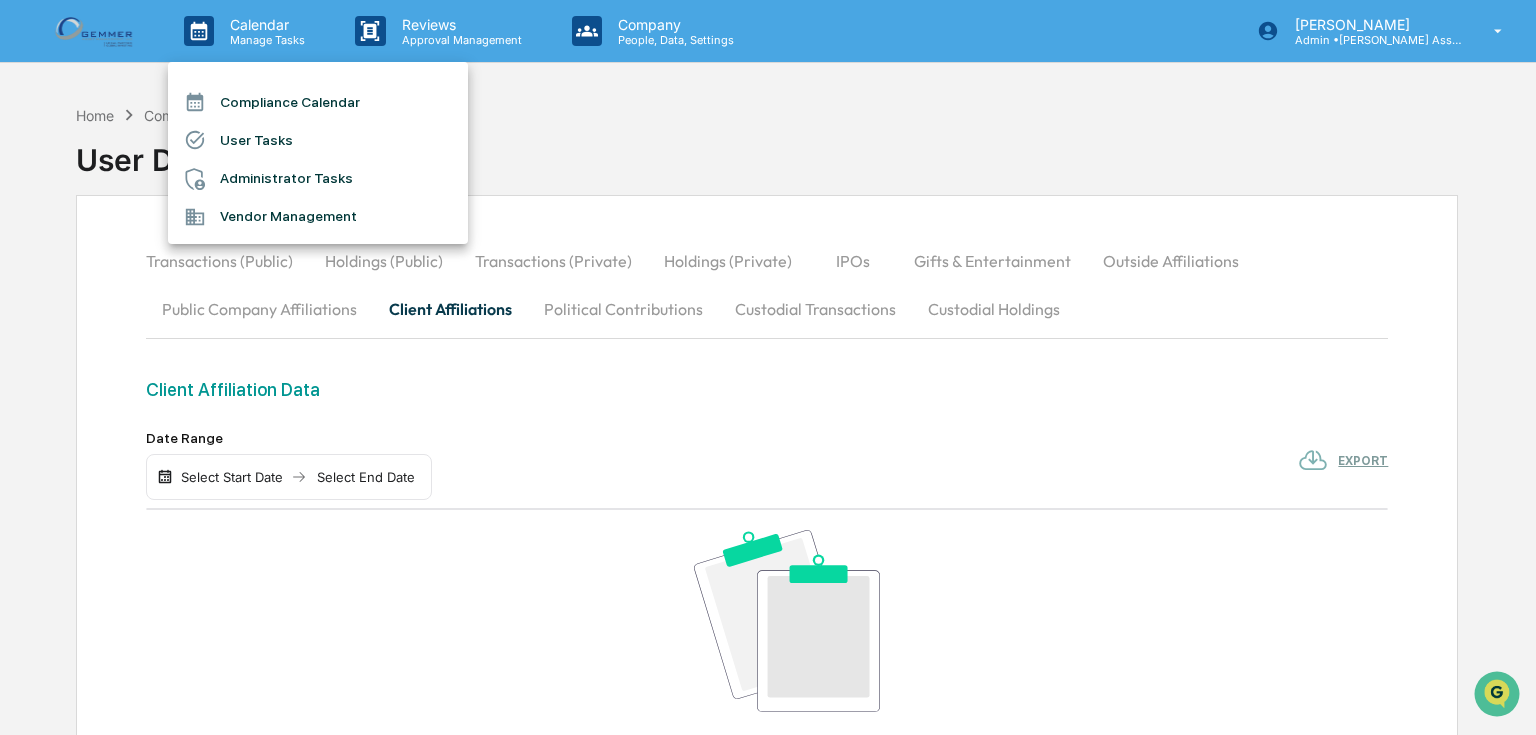 click at bounding box center [202, 179] 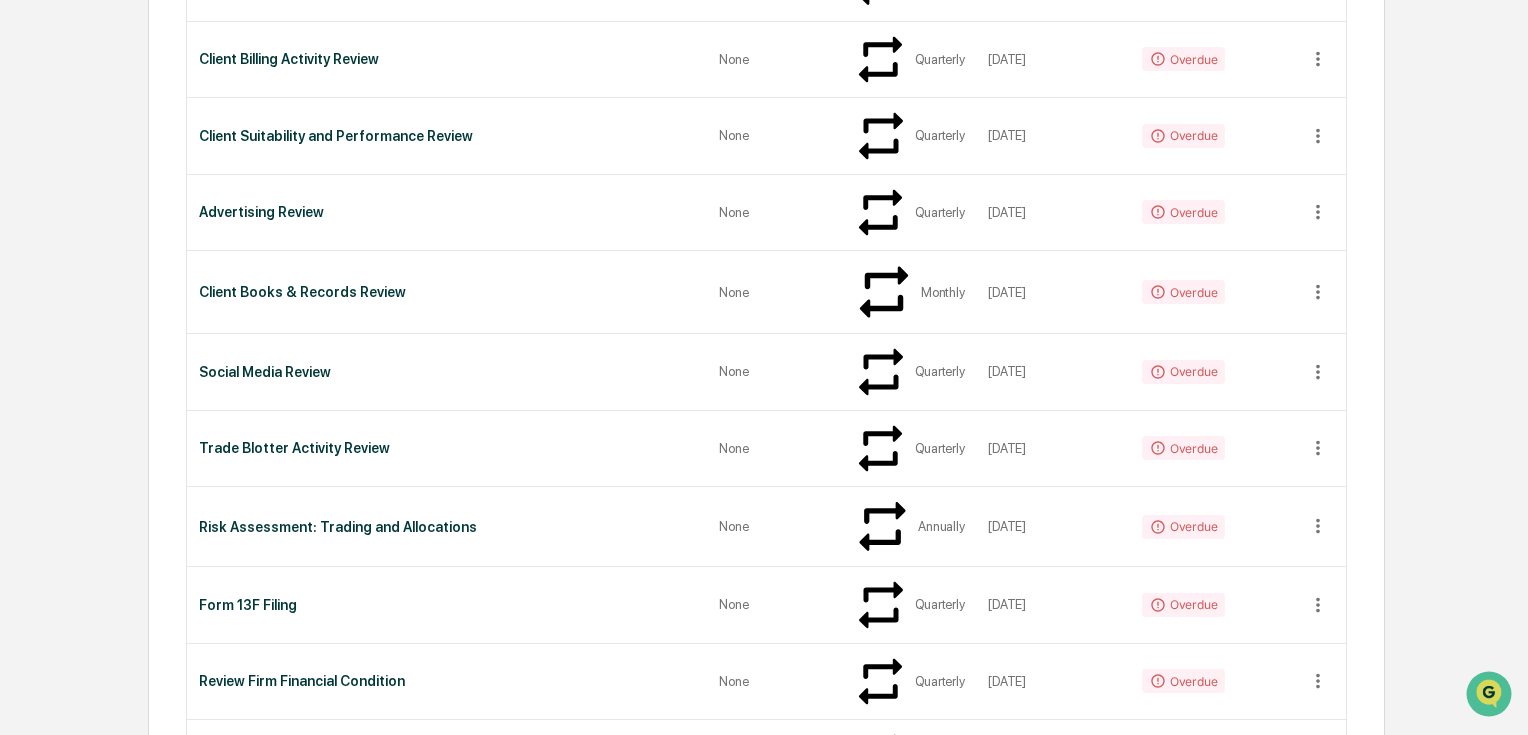 scroll, scrollTop: 320, scrollLeft: 0, axis: vertical 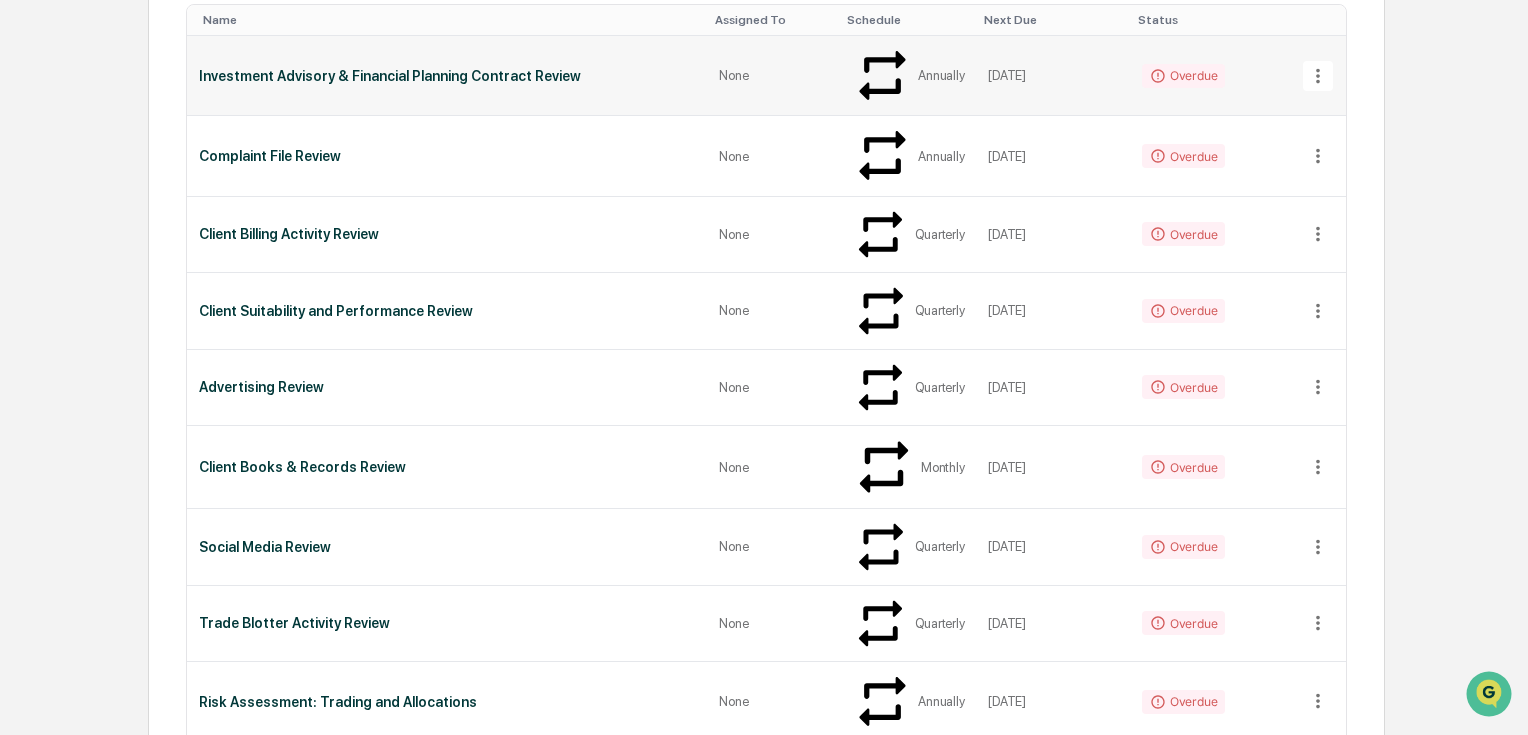 click 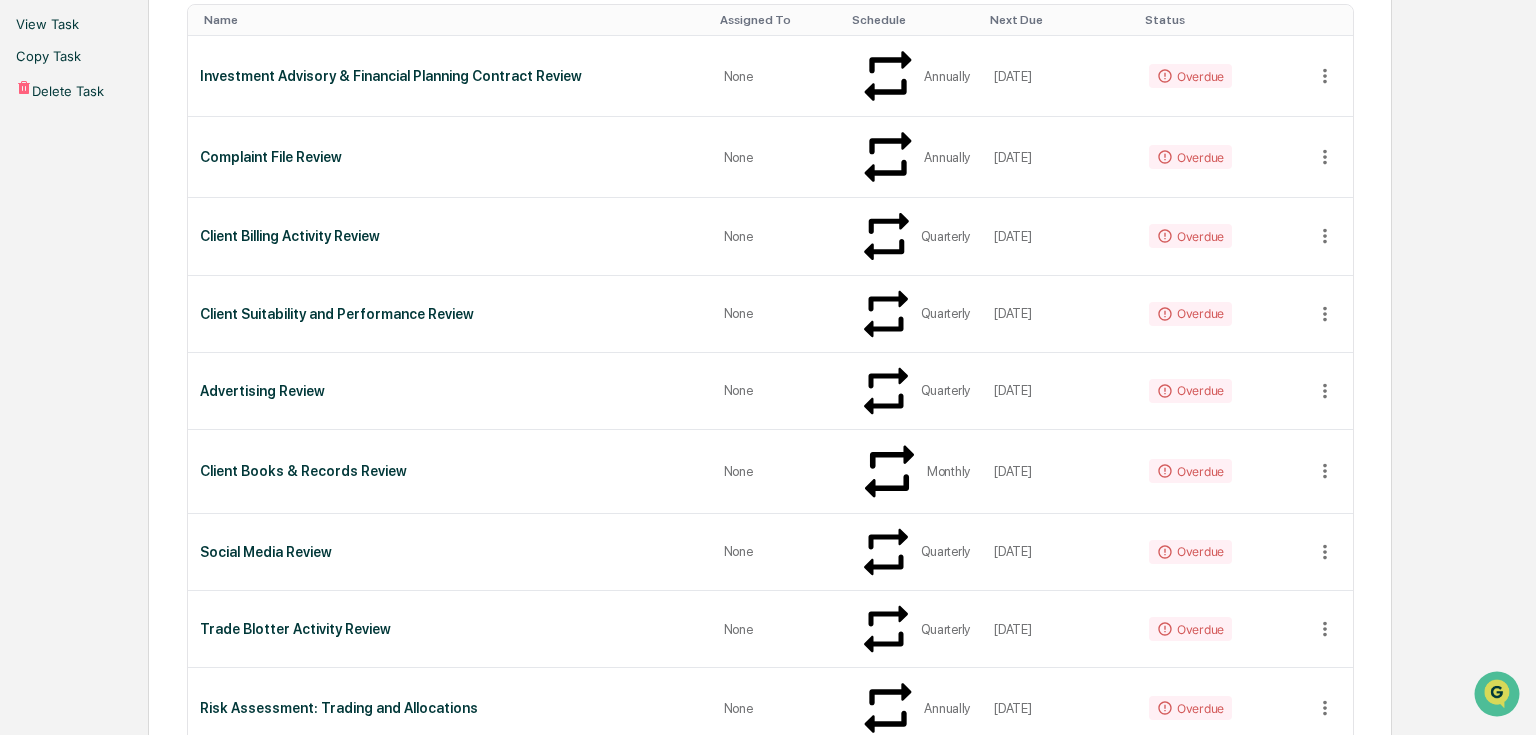 click at bounding box center (768, 367) 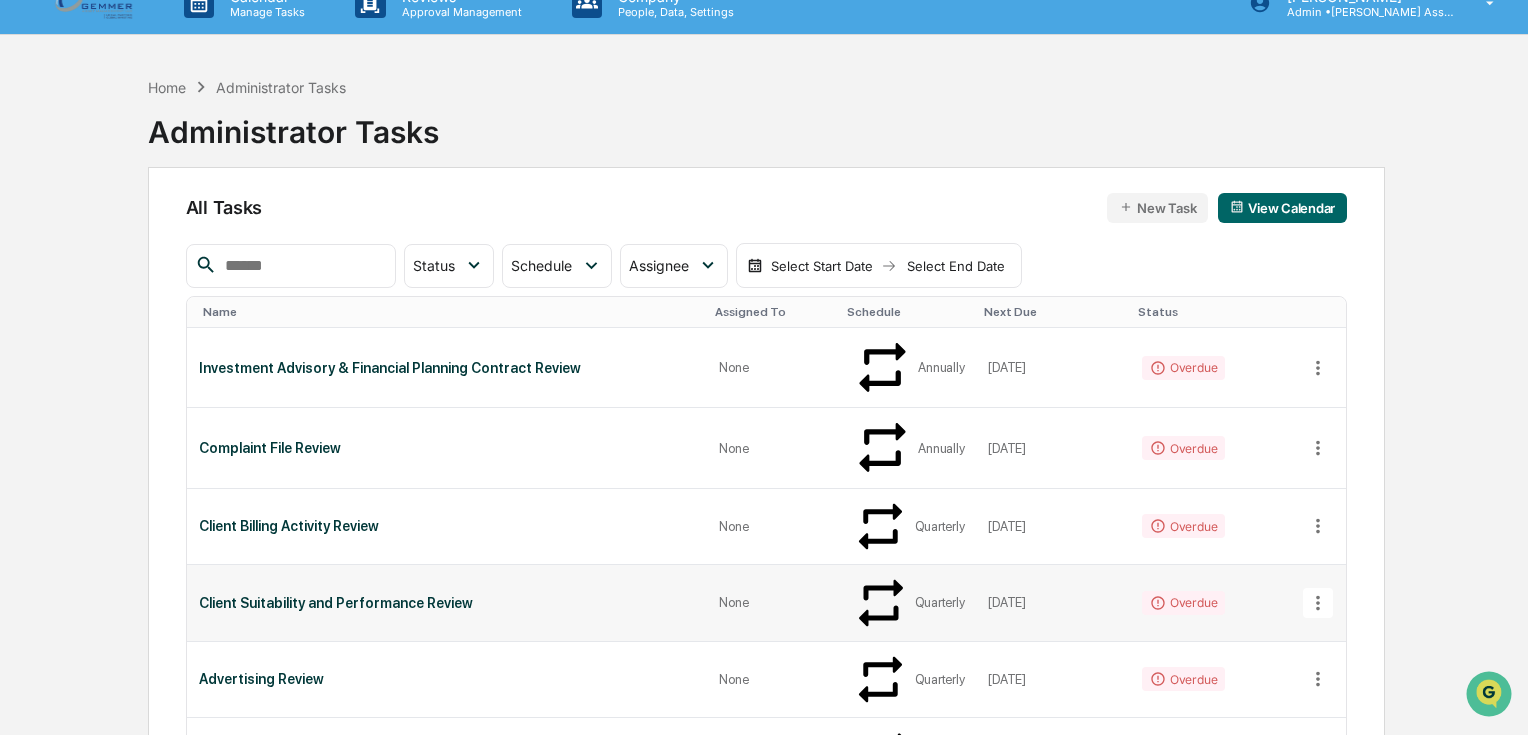 scroll, scrollTop: 0, scrollLeft: 0, axis: both 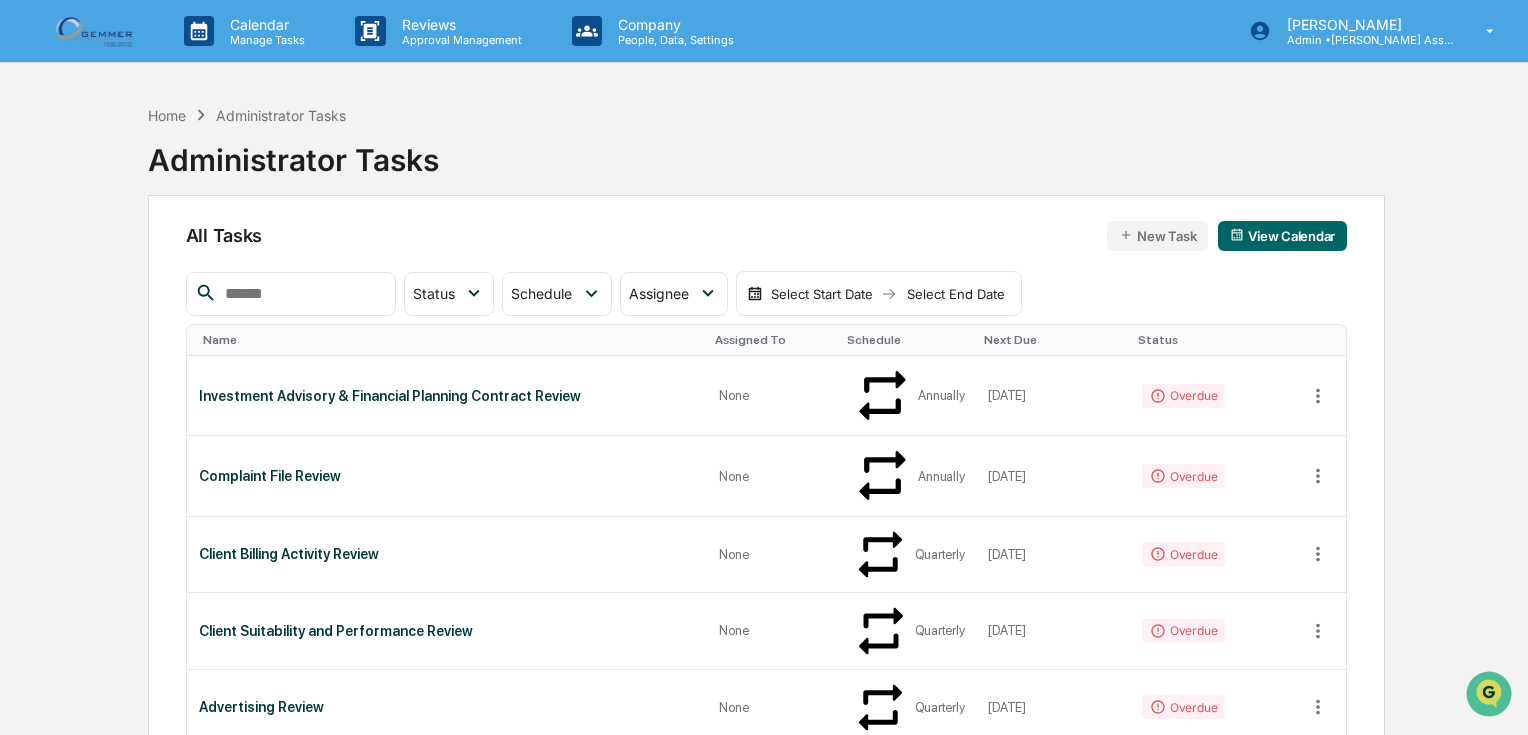 click at bounding box center [96, 30] 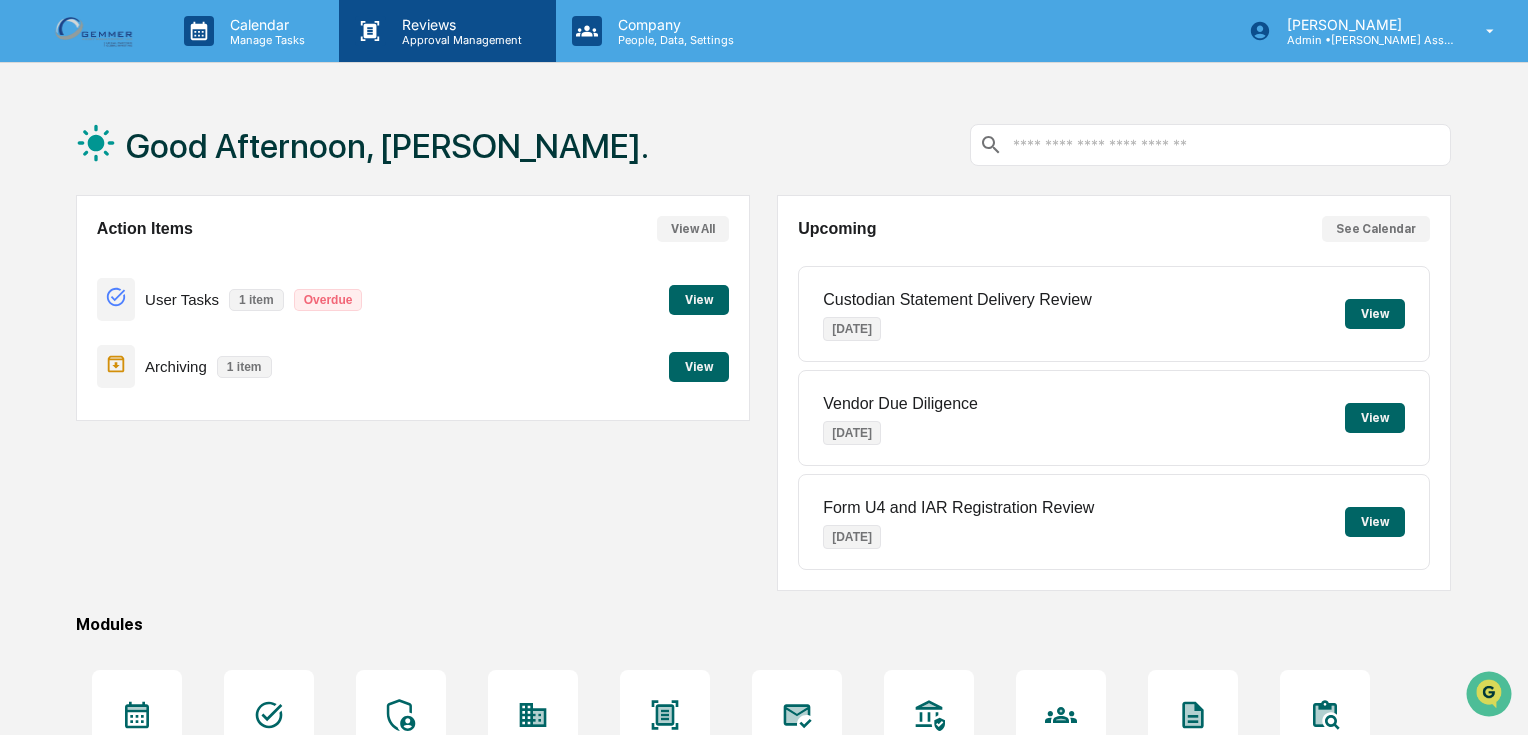 click on "Approval Management" at bounding box center [459, 40] 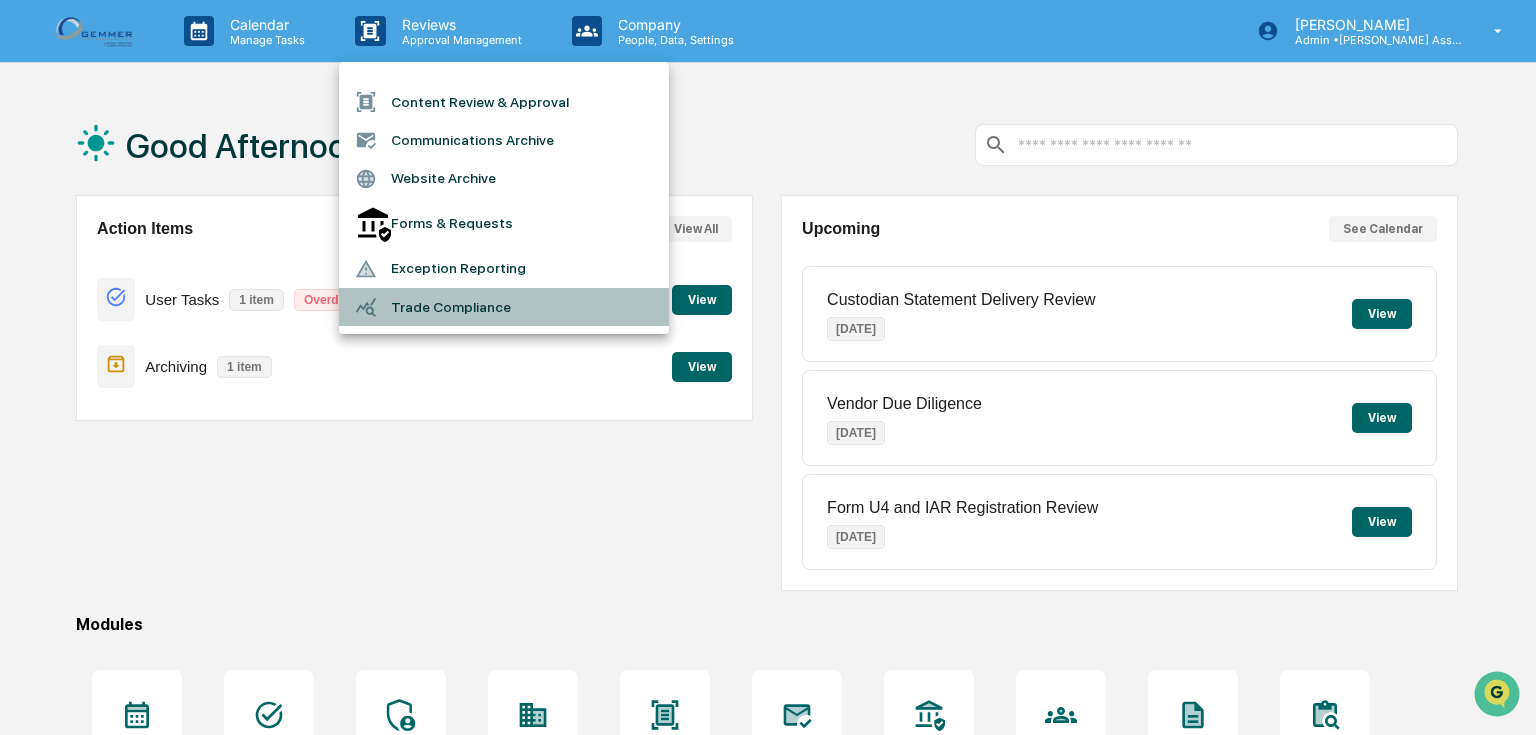 click on "Trade Compliance" at bounding box center [504, 307] 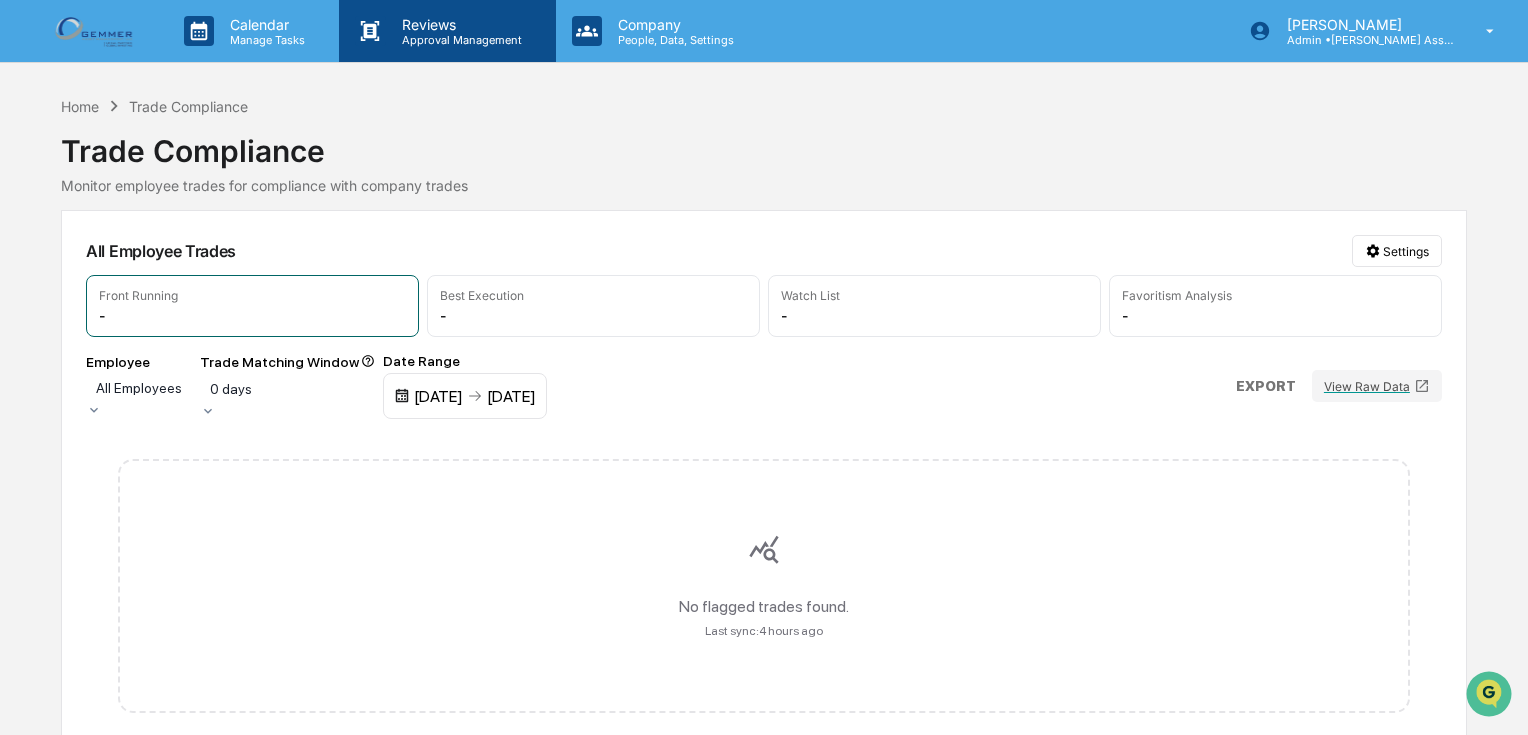 click on "Reviews" at bounding box center [459, 24] 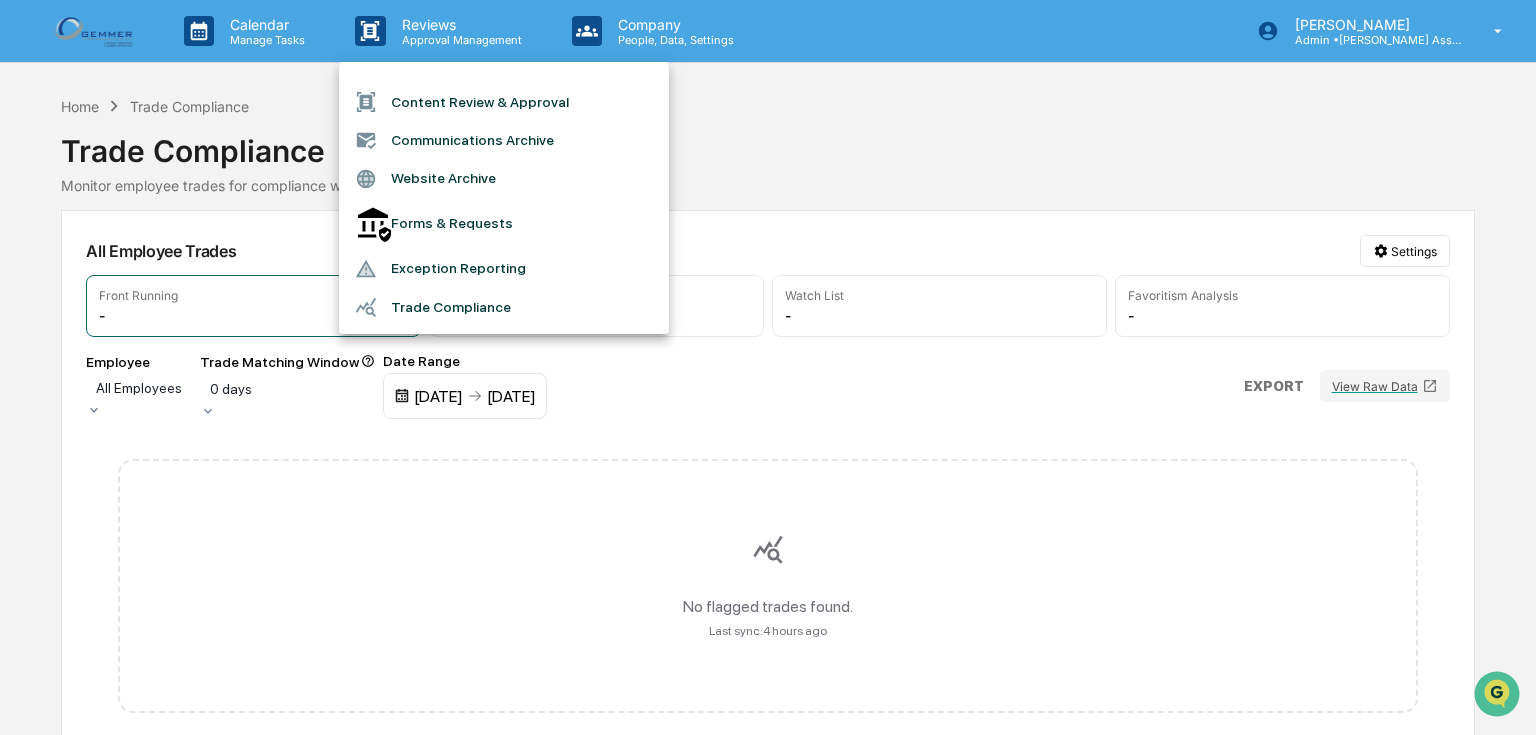 click at bounding box center [768, 367] 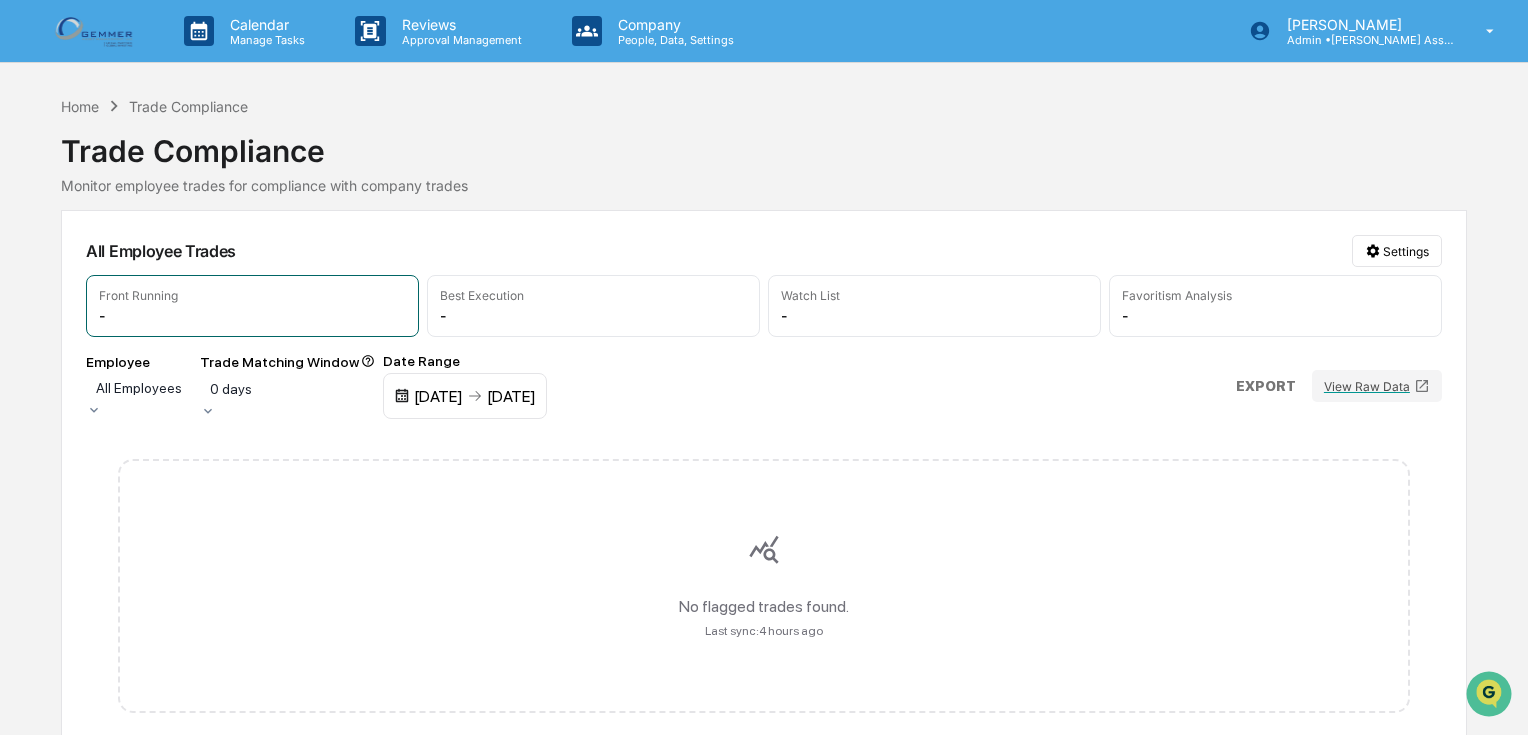 click on "Company" at bounding box center [673, 24] 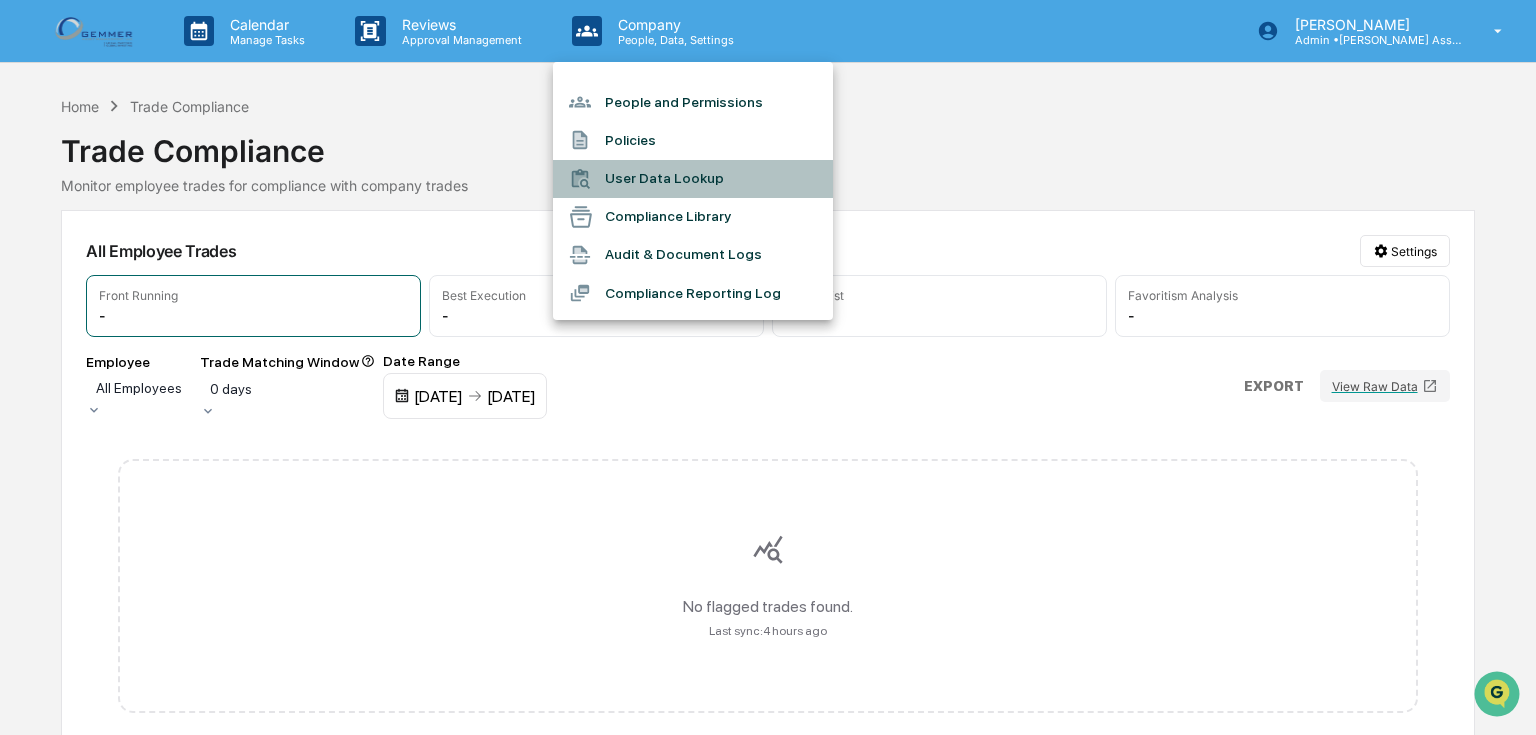 click on "User Data Lookup" at bounding box center [693, 179] 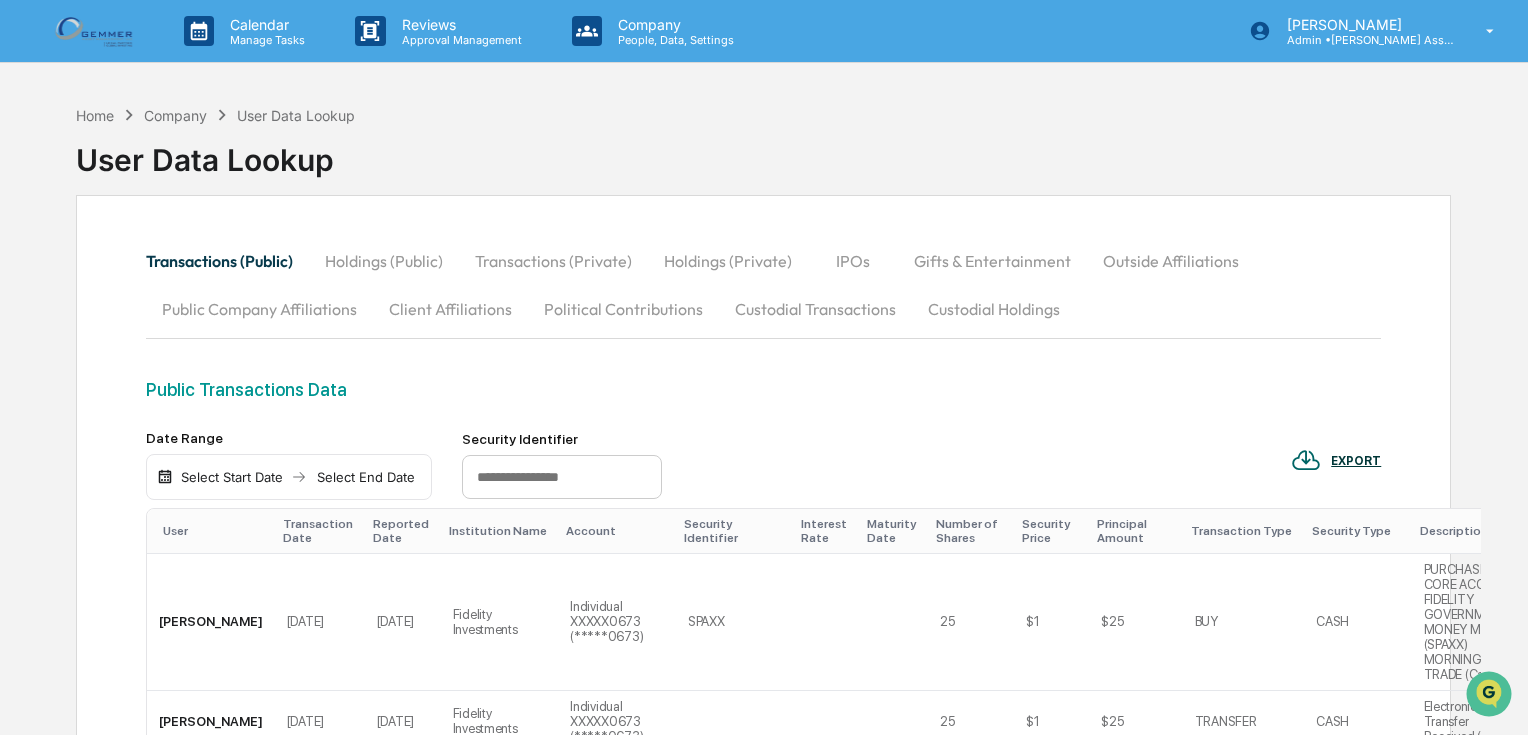 click on "Holdings (Public)" at bounding box center (384, 261) 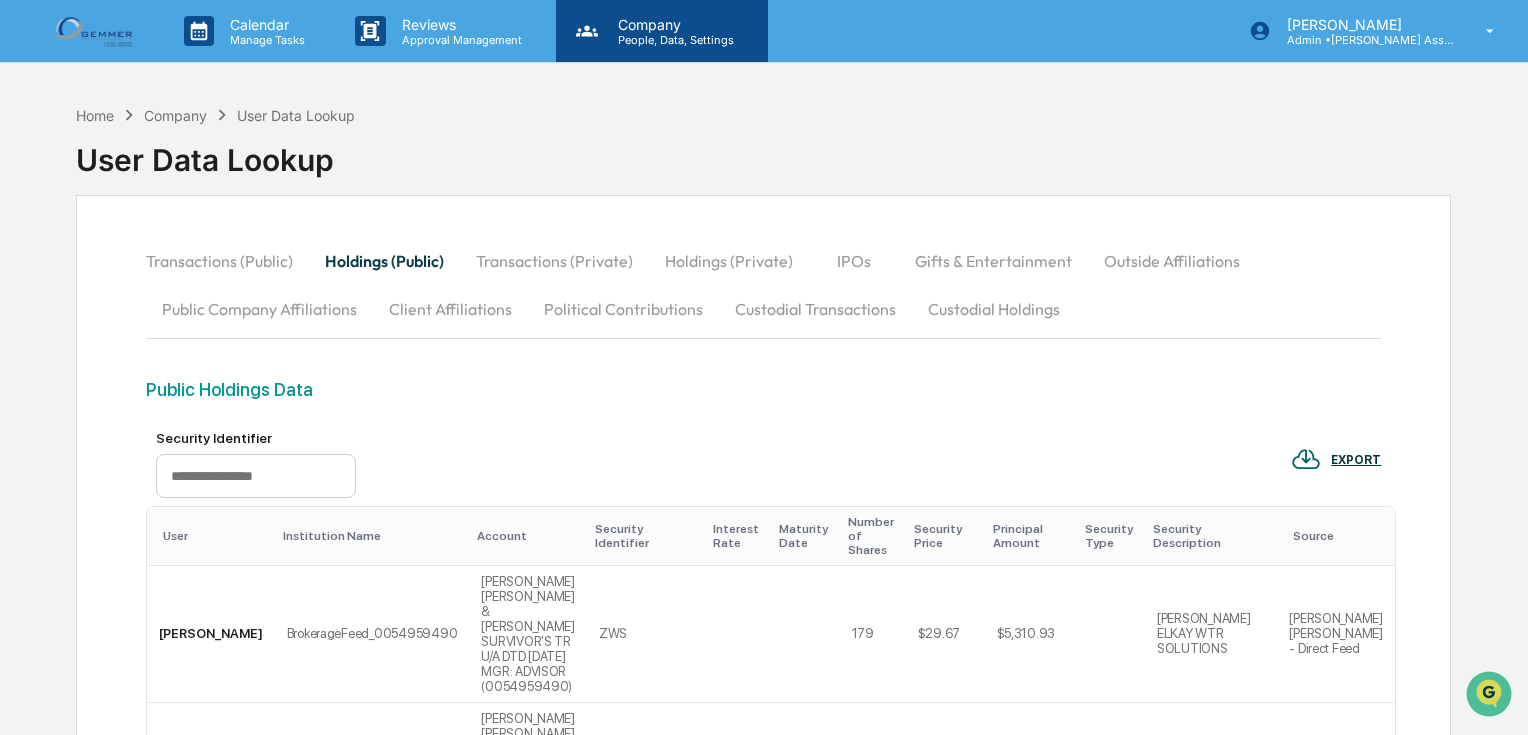 click 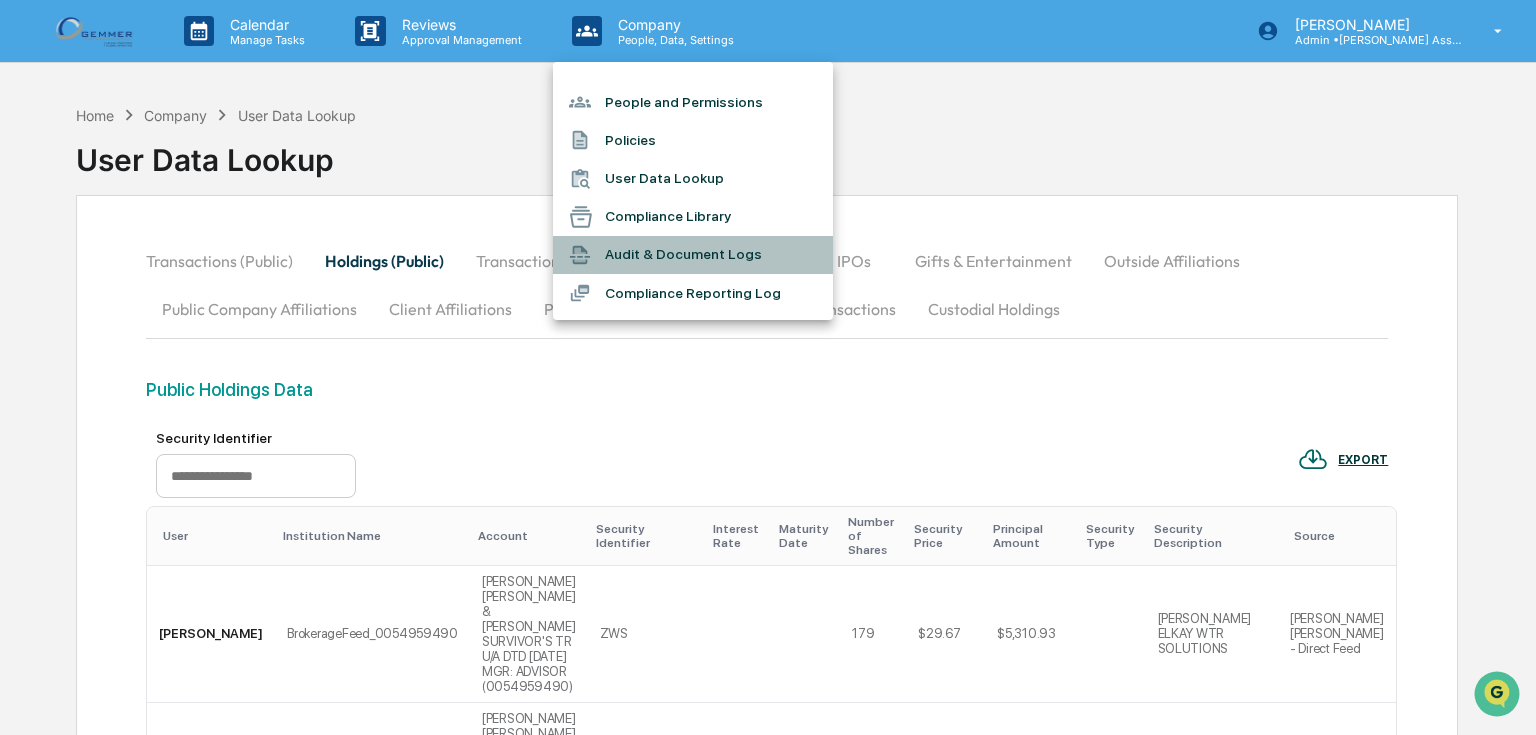 click on "Audit & Document Logs" at bounding box center [693, 255] 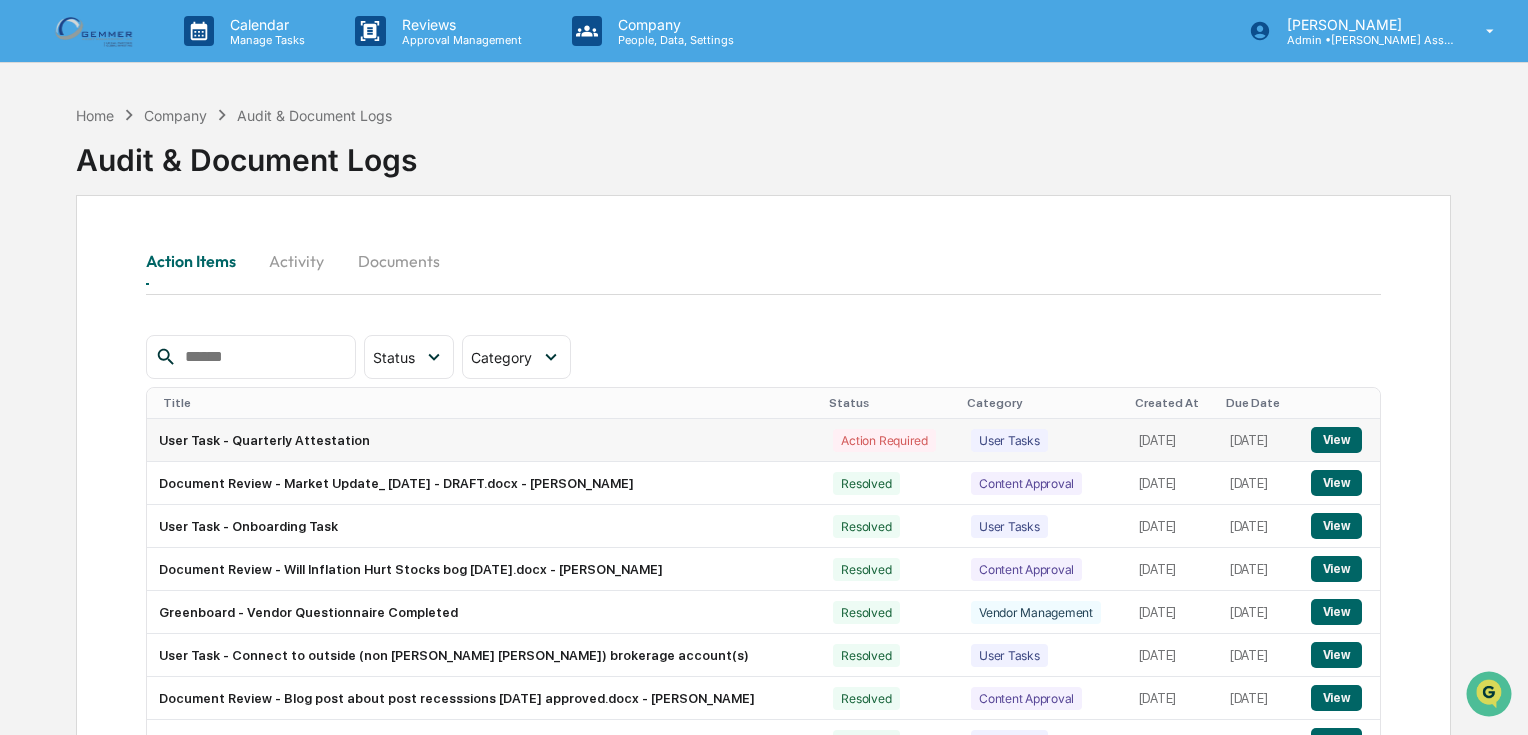 click on "View" at bounding box center (1340, 440) 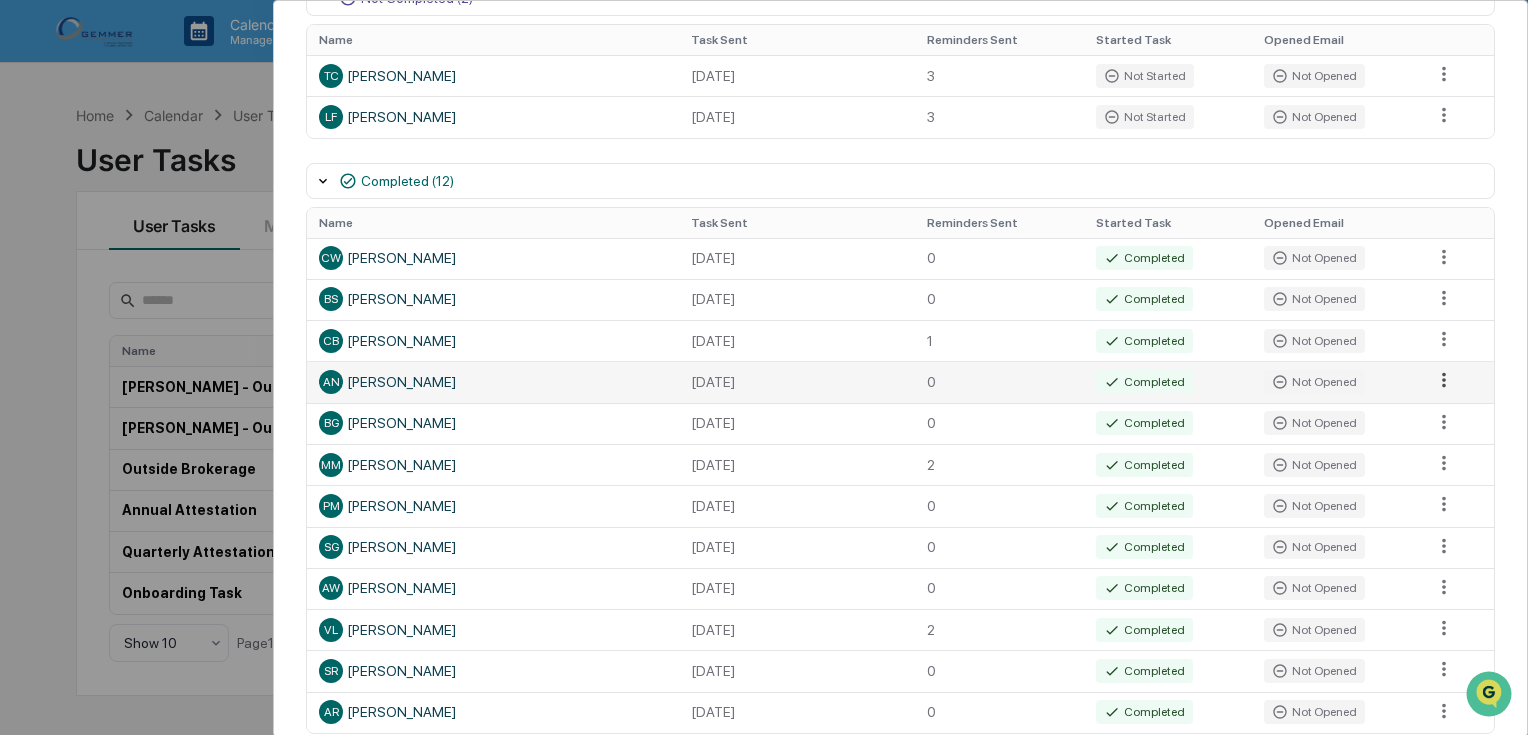 scroll, scrollTop: 472, scrollLeft: 0, axis: vertical 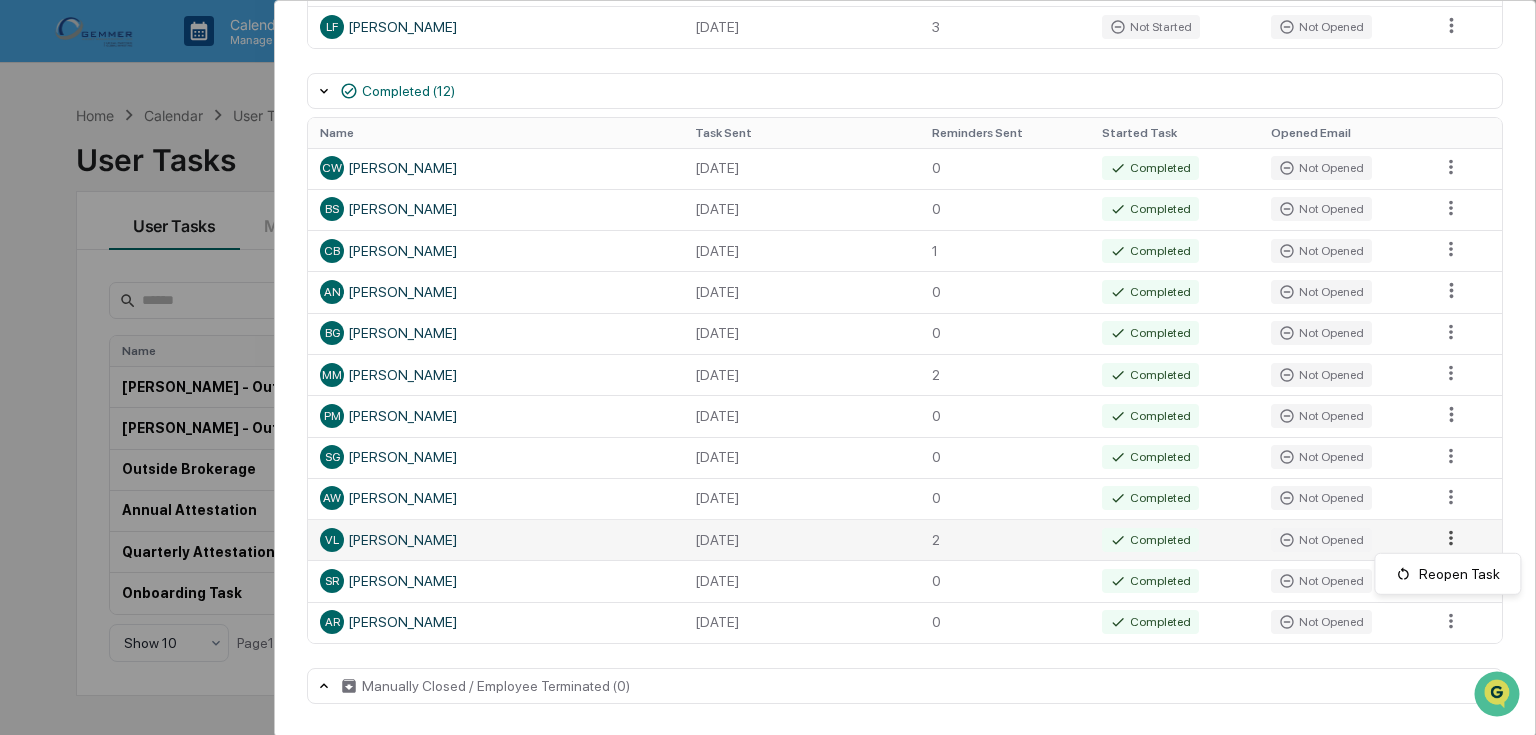 click on "Calendar Manage Tasks Reviews Approval Management Company People, Data, Settings [PERSON_NAME] Admin •  [PERSON_NAME] Asset Management Home Calendar User Tasks User Tasks User Tasks Modules All Statuses All Schedules Create New Task Name Assigned To Schedule Status Last Send Date Next Scheduled Send Date [PERSON_NAME] - Outside brokerage accounts [PERSON_NAME] - Link Brokerage Accounts  Onboarding Active None None [PERSON_NAME] - Outside brokerage account [PERSON_NAME] - Link Brokerage Accounts Task  Onboarding Active None None Outside Brokerage [PERSON_NAME] - Link Brokerage Accounts Task  Onboarding Active None None Annual Attestation Users   Annually Active None [DATE] Quarterly Attestation Users   Quarterly In Progress [DATE] [DATE] Onboarding Task Users  One Time Closed [DATE] None Show 10 Page  1  of  1 User Tasks Quarterly Attestation Task Details Quarterly Attestation In Progress Days Remaining 0 Due [DATE] Completion 86% 12 of 14 users completed Started Task 86% 12 of 14 users started Opened Email 86%" at bounding box center [768, 367] 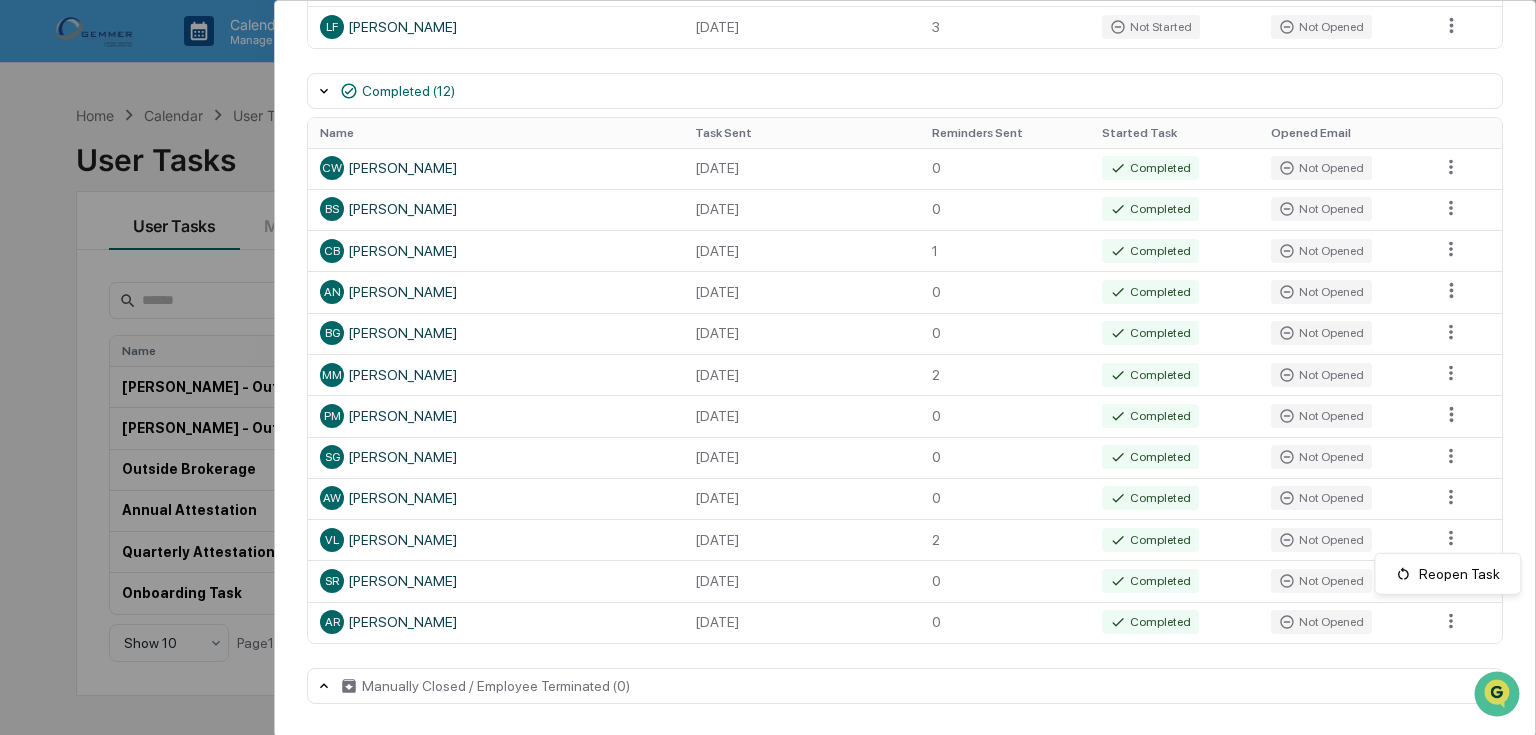 click on "Calendar Manage Tasks Reviews Approval Management Company People, Data, Settings [PERSON_NAME] Admin •  [PERSON_NAME] Asset Management Home Calendar User Tasks User Tasks User Tasks Modules All Statuses All Schedules Create New Task Name Assigned To Schedule Status Last Send Date Next Scheduled Send Date [PERSON_NAME] - Outside brokerage accounts [PERSON_NAME] - Link Brokerage Accounts  Onboarding Active None None [PERSON_NAME] - Outside brokerage account [PERSON_NAME] - Link Brokerage Accounts Task  Onboarding Active None None Outside Brokerage [PERSON_NAME] - Link Brokerage Accounts Task  Onboarding Active None None Annual Attestation Users   Annually Active None [DATE] Quarterly Attestation Users   Quarterly In Progress [DATE] [DATE] Onboarding Task Users  One Time Closed [DATE] None Show 10 Page  1  of  1 User Tasks Quarterly Attestation Task Details Quarterly Attestation In Progress Days Remaining 0 Due [DATE] Completion 86% 12 of 14 users completed Started Task 86% 12 of 14 users started Opened Email 86%" at bounding box center (768, 367) 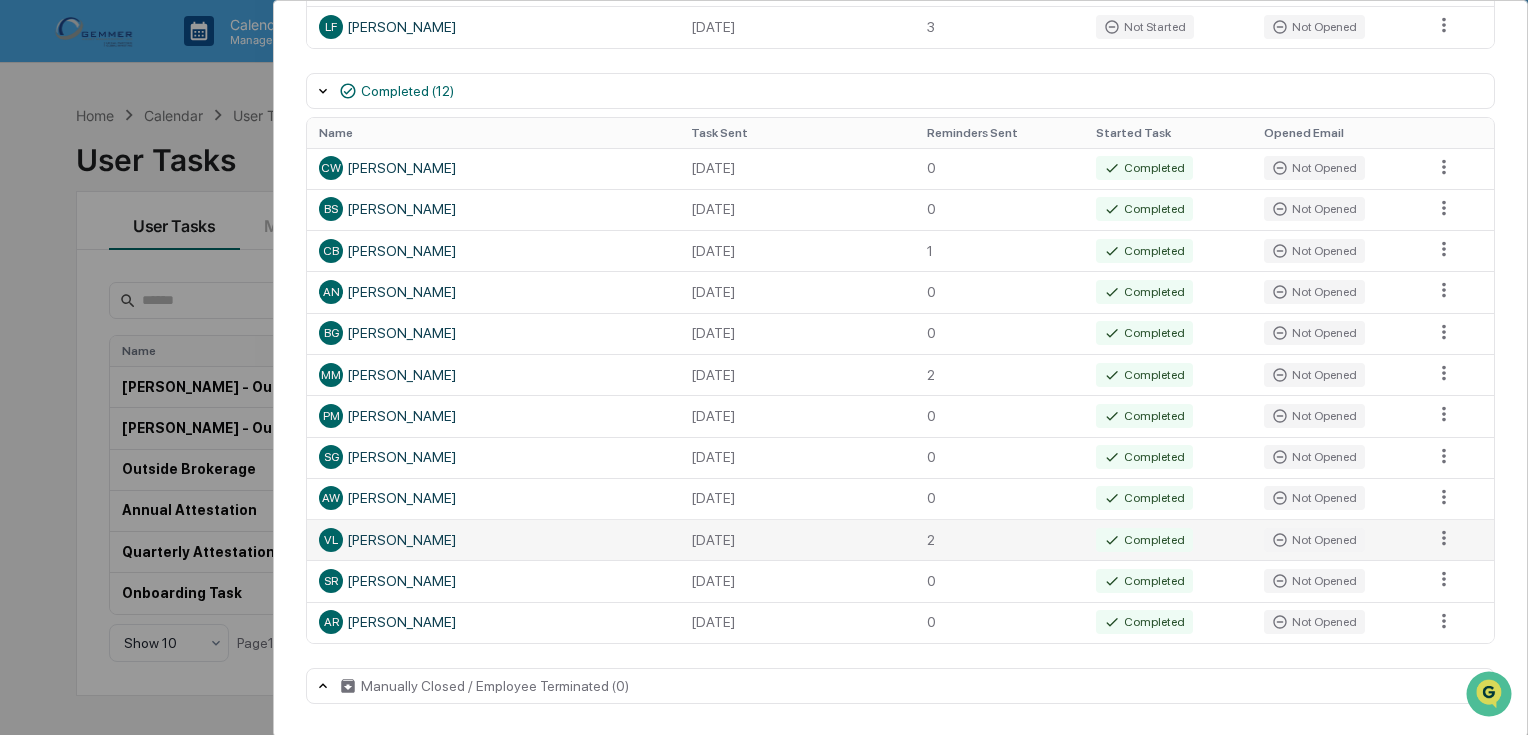 click on "VL [PERSON_NAME]" at bounding box center [493, 540] 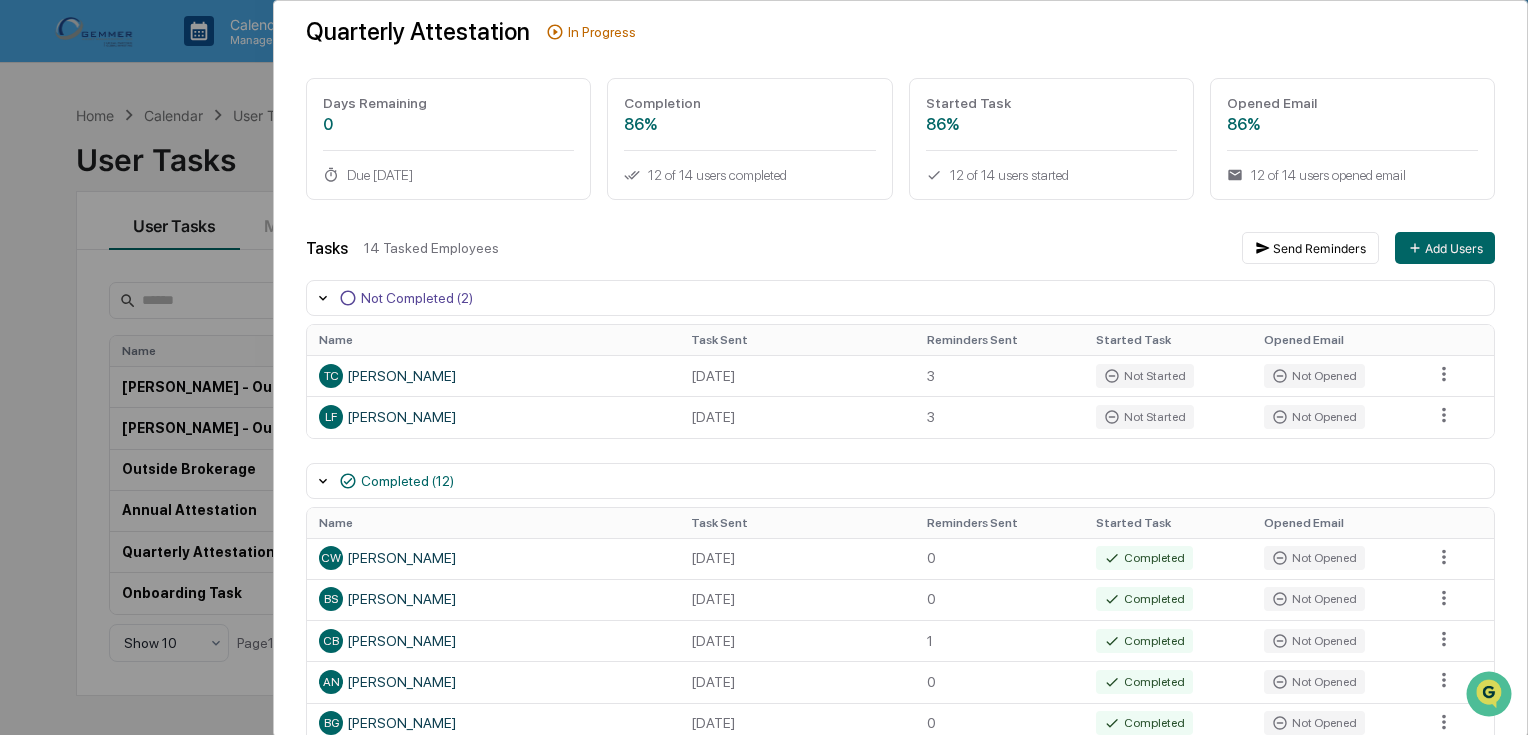 scroll, scrollTop: 0, scrollLeft: 0, axis: both 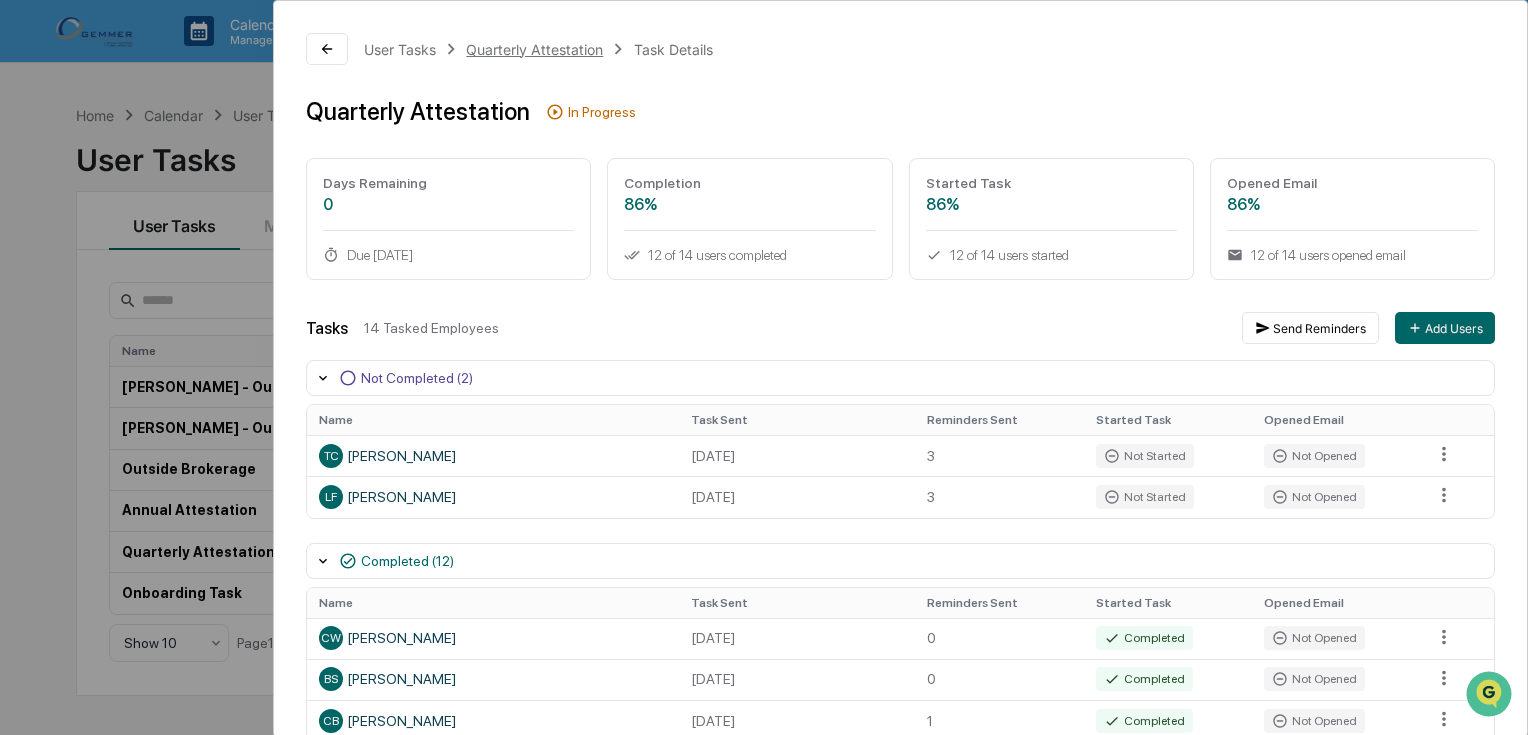 click on "Quarterly Attestation" at bounding box center (534, 49) 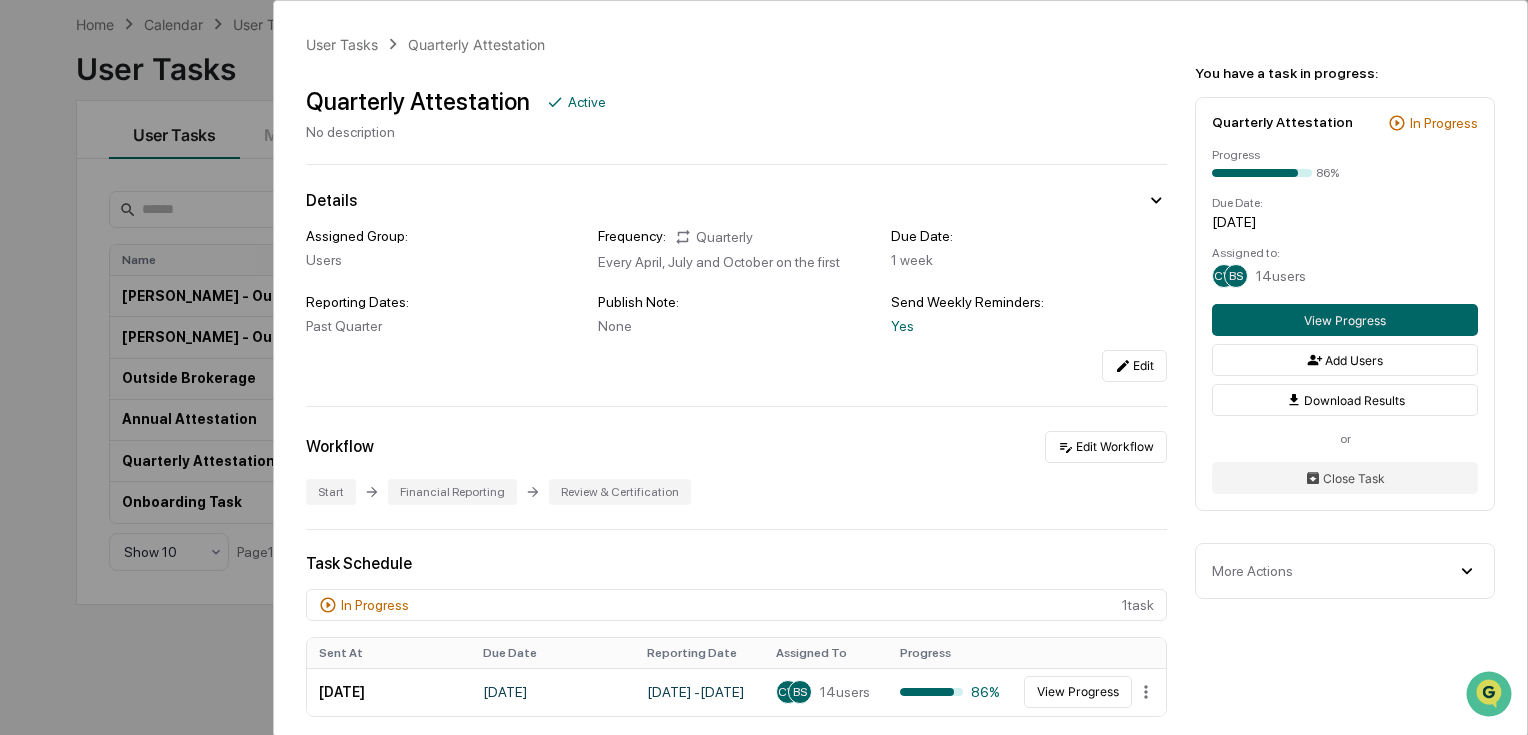 scroll, scrollTop: 95, scrollLeft: 0, axis: vertical 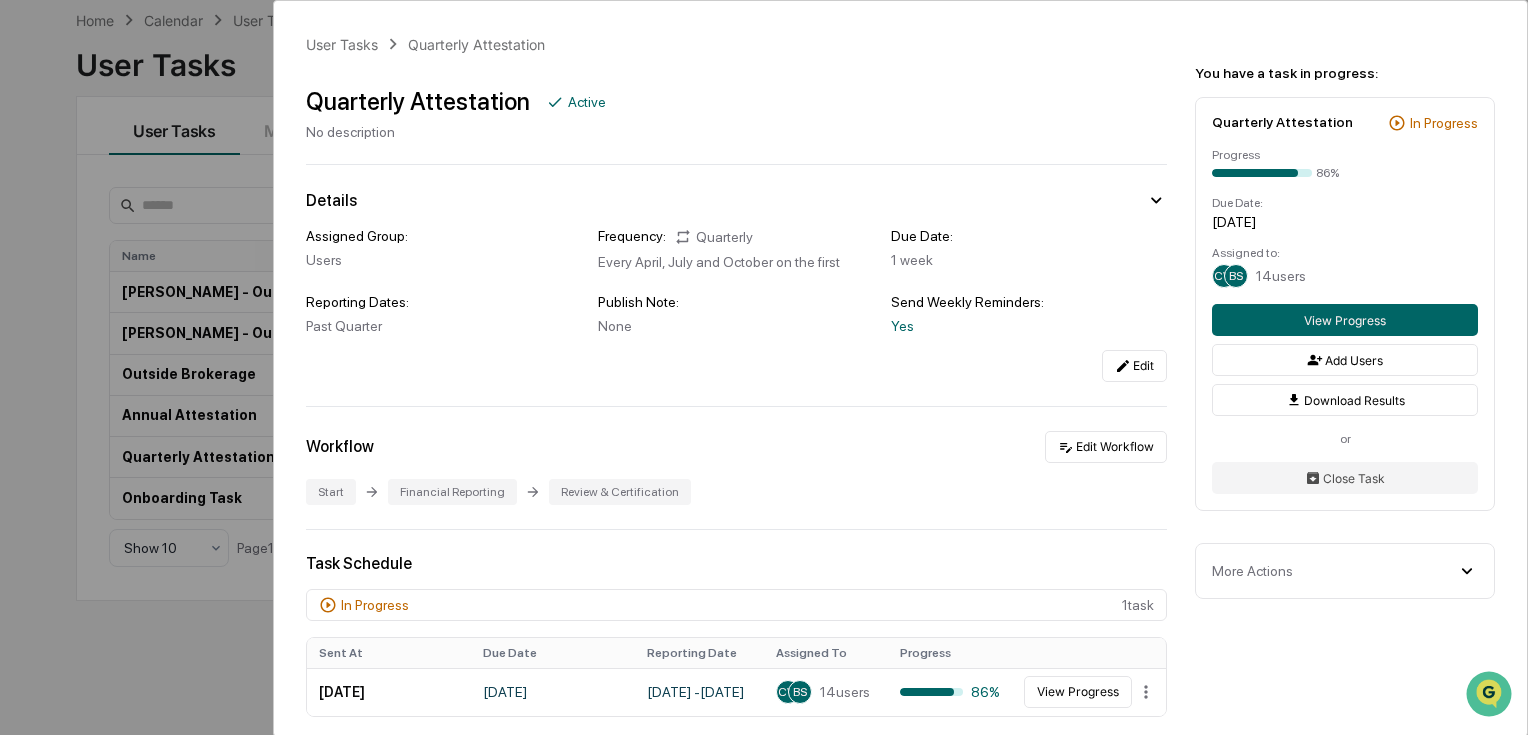 click on "More Actions" at bounding box center [1345, 571] 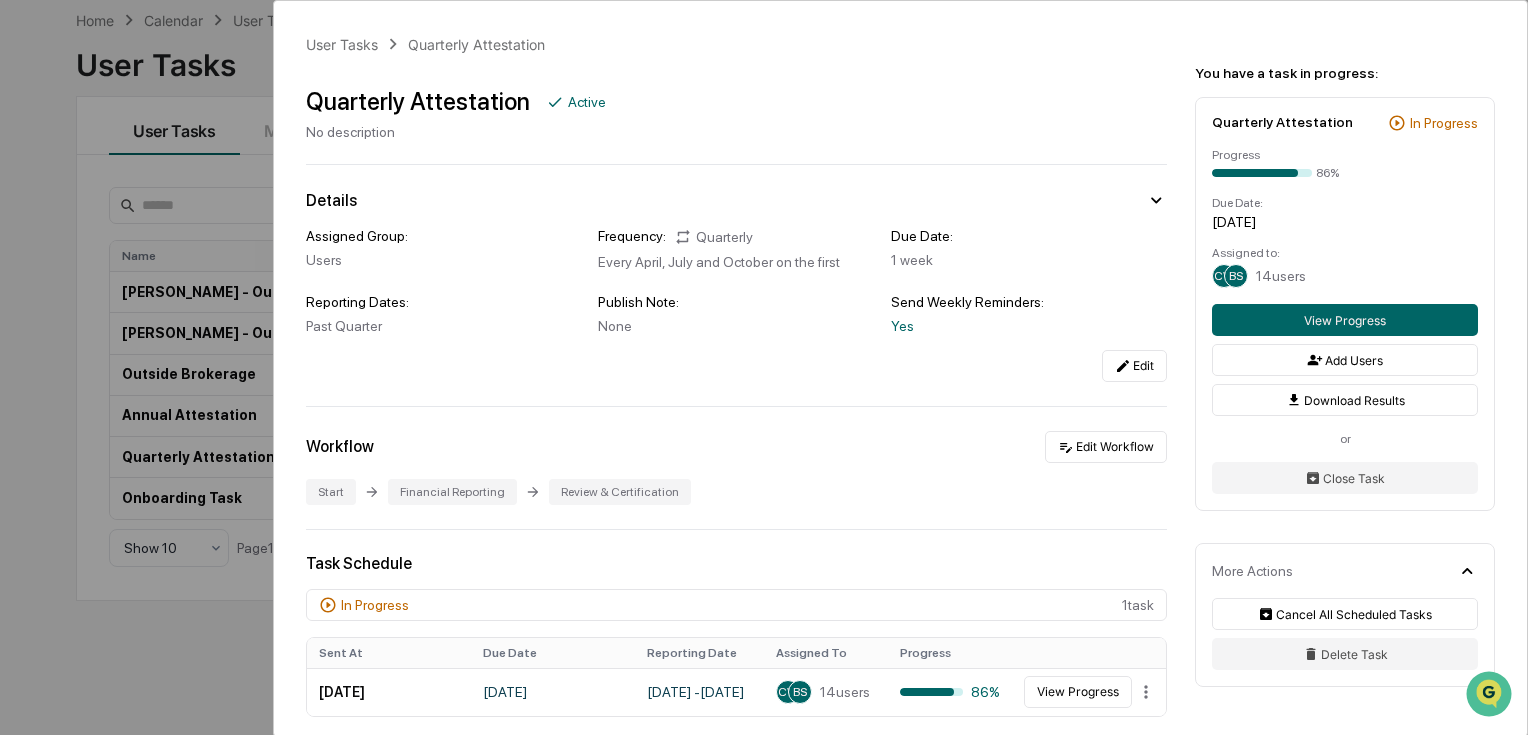 click on "Task Schedule" at bounding box center [736, 563] 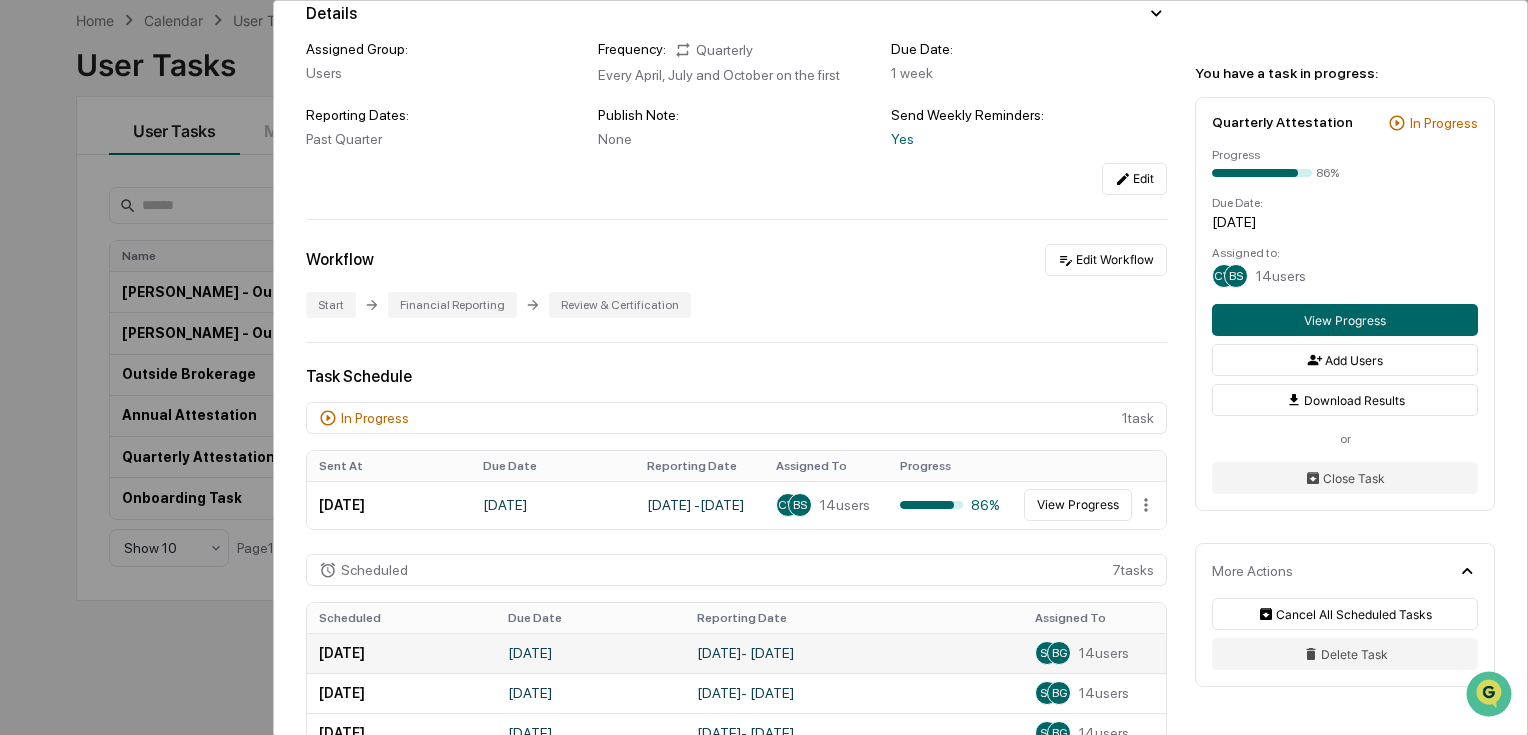 scroll, scrollTop: 240, scrollLeft: 0, axis: vertical 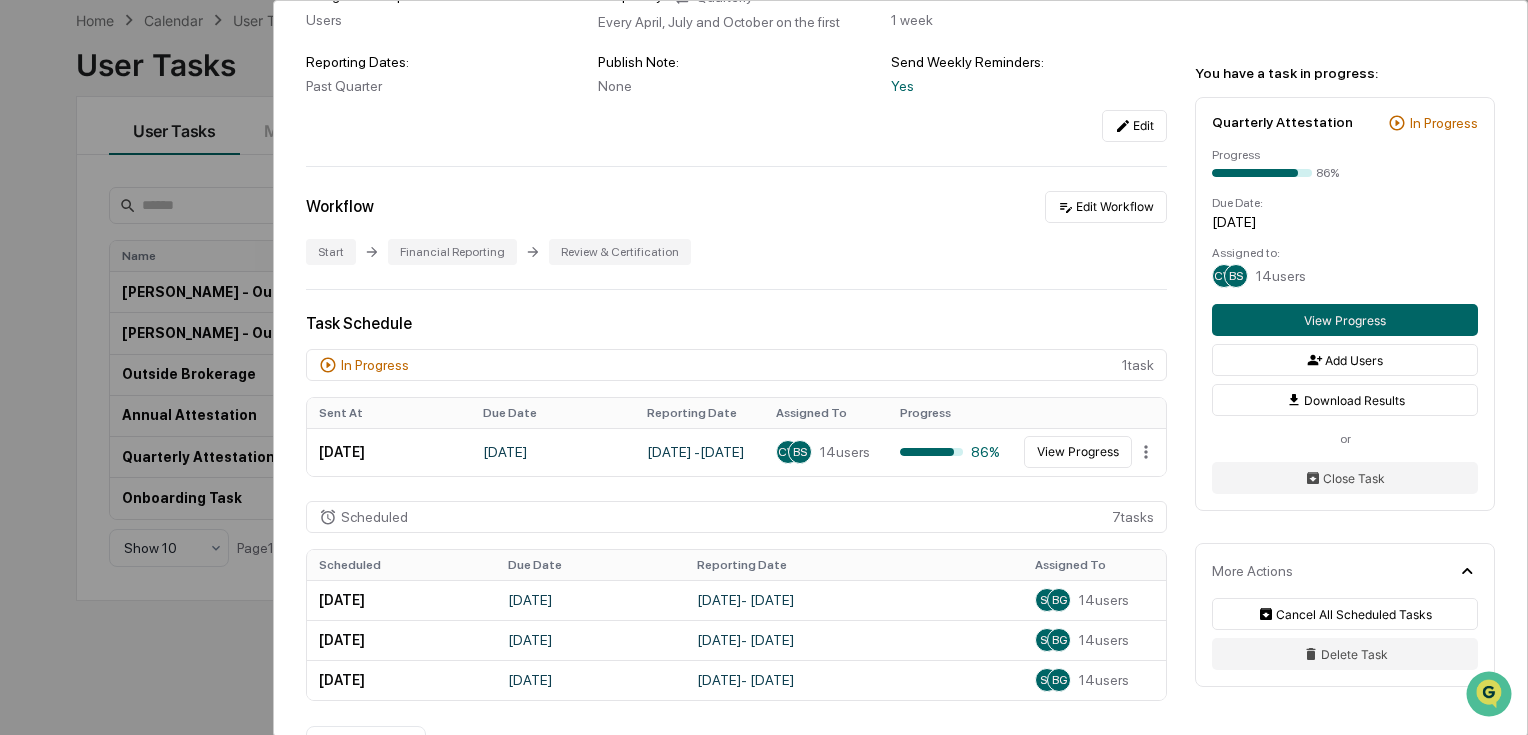 click on "User Tasks Quarterly Attestation Quarterly Attestation Active No description Details Assigned Group:  Users Frequency:    Quarterly Every April, July and October on the first Due Date:  1 week Reporting Dates:  Past Quarter Publish Note:  None Send Weekly Reminders:  Yes Edit Workflow Edit Workflow Start Financial Reporting Review & Certification Task Schedule In Progress   1  task Sent At Due Date Reporting Date Assigned To Progress [DATE] [DATE] April 1, 2025   -  [DATE] CW BS 14  users 86% View Progress Scheduled   7  task s Scheduled Due Date Reporting Date Assigned To [DATE] [DATE] July 1, 2025  -   [DATE] SG BG 14  users [DATE] April 8, [DATE], 2026  -   [DATE] SG BG 14  users [DATE] [DATE] April 1, 2026  -   [DATE] SG BG 14  users Show 3 Page  1  of  3 Done   1  task Sent At Due Date Reporting Date Assigned To Progress [DATE] April 8, [DATE], 2025   -  [DATE] AR SR 14  users 0% View VL VL 1" at bounding box center [764, 367] 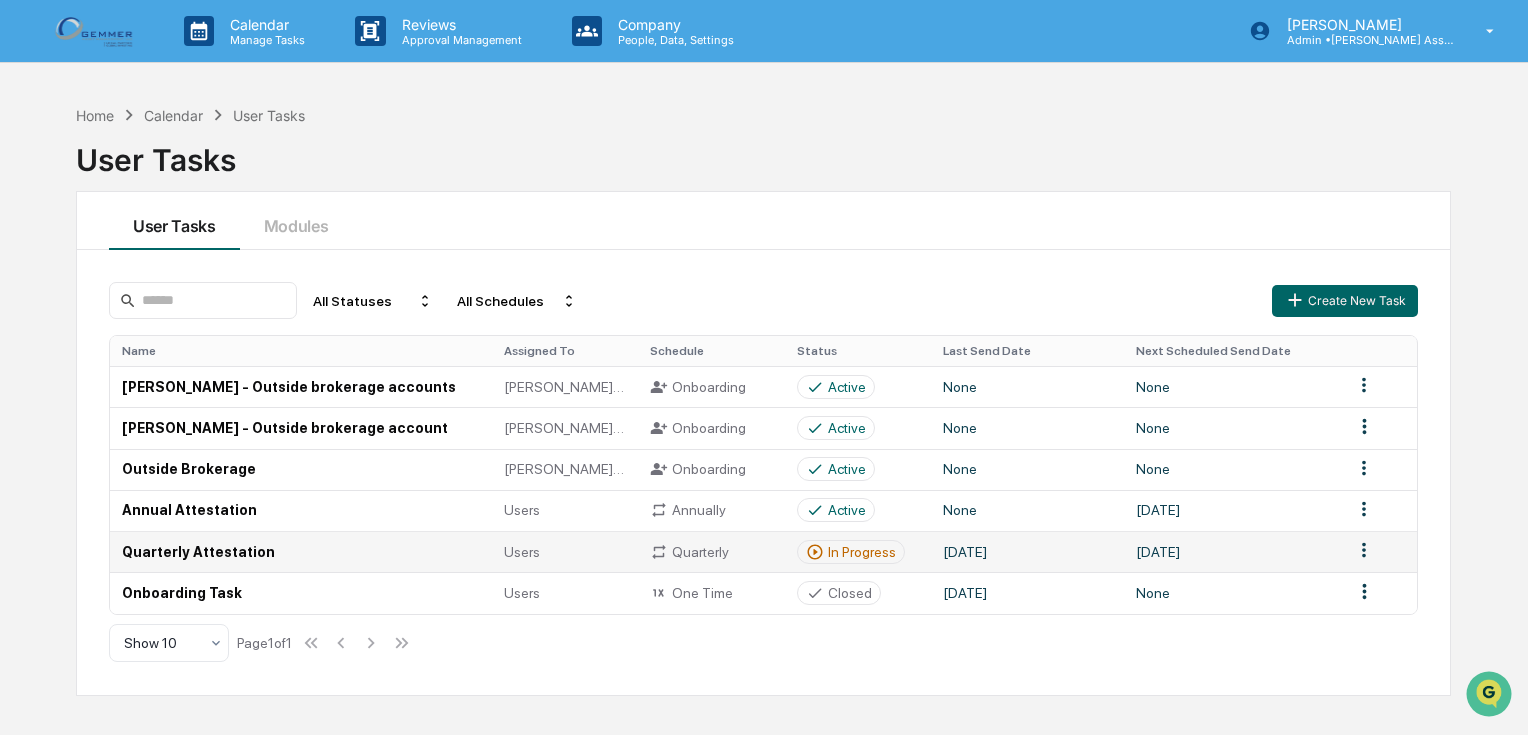click on "Quarterly Attestation" at bounding box center (301, 551) 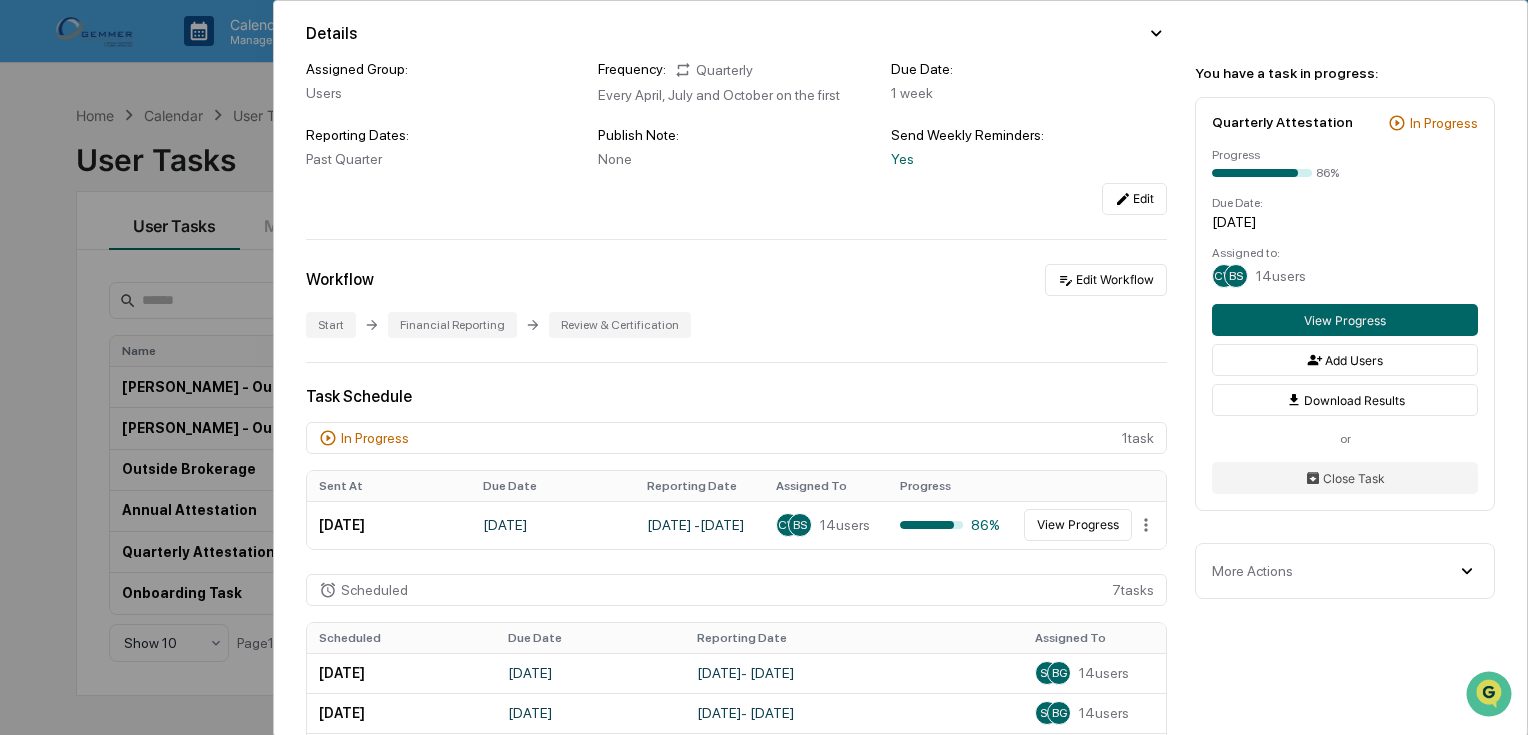 scroll, scrollTop: 400, scrollLeft: 0, axis: vertical 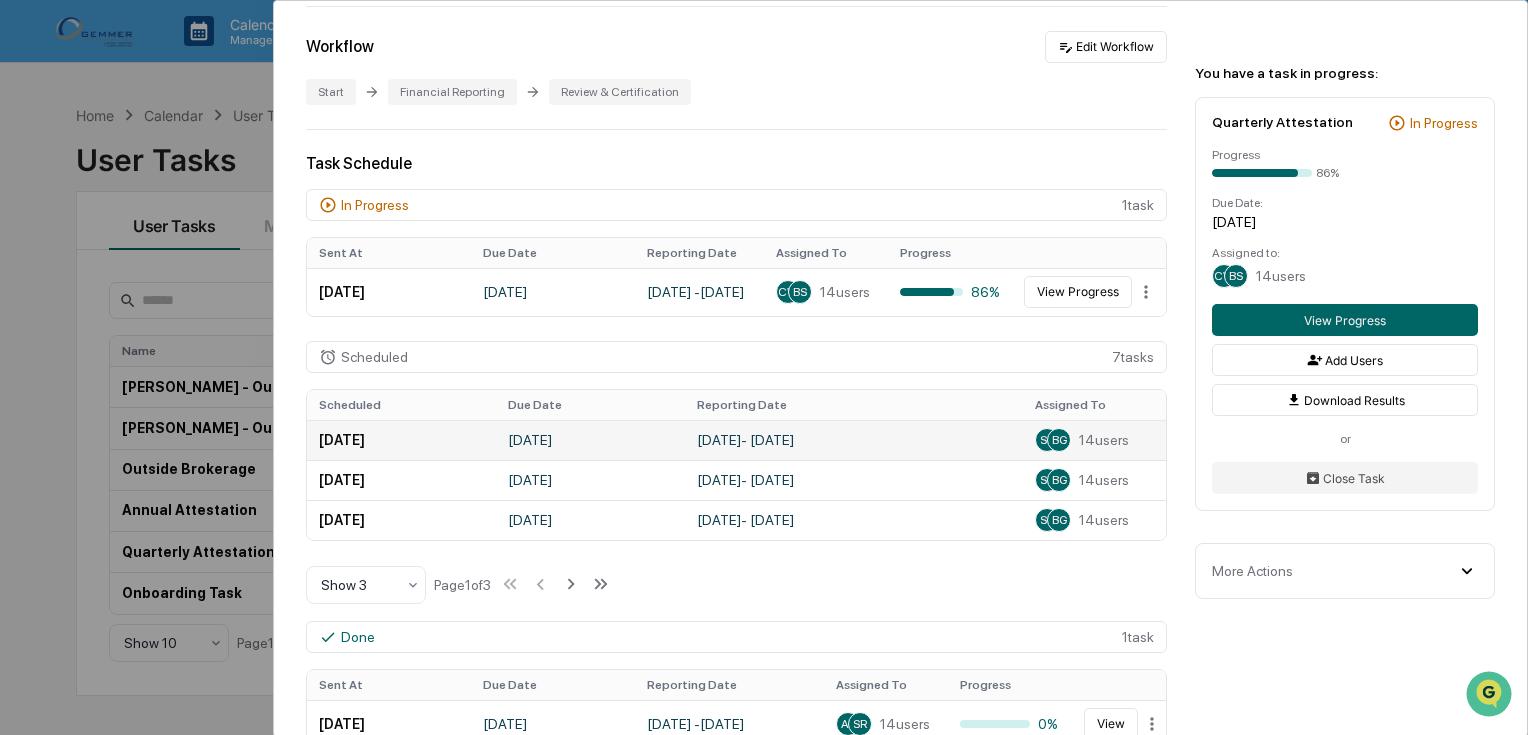 click on "[DATE]" at bounding box center (401, 440) 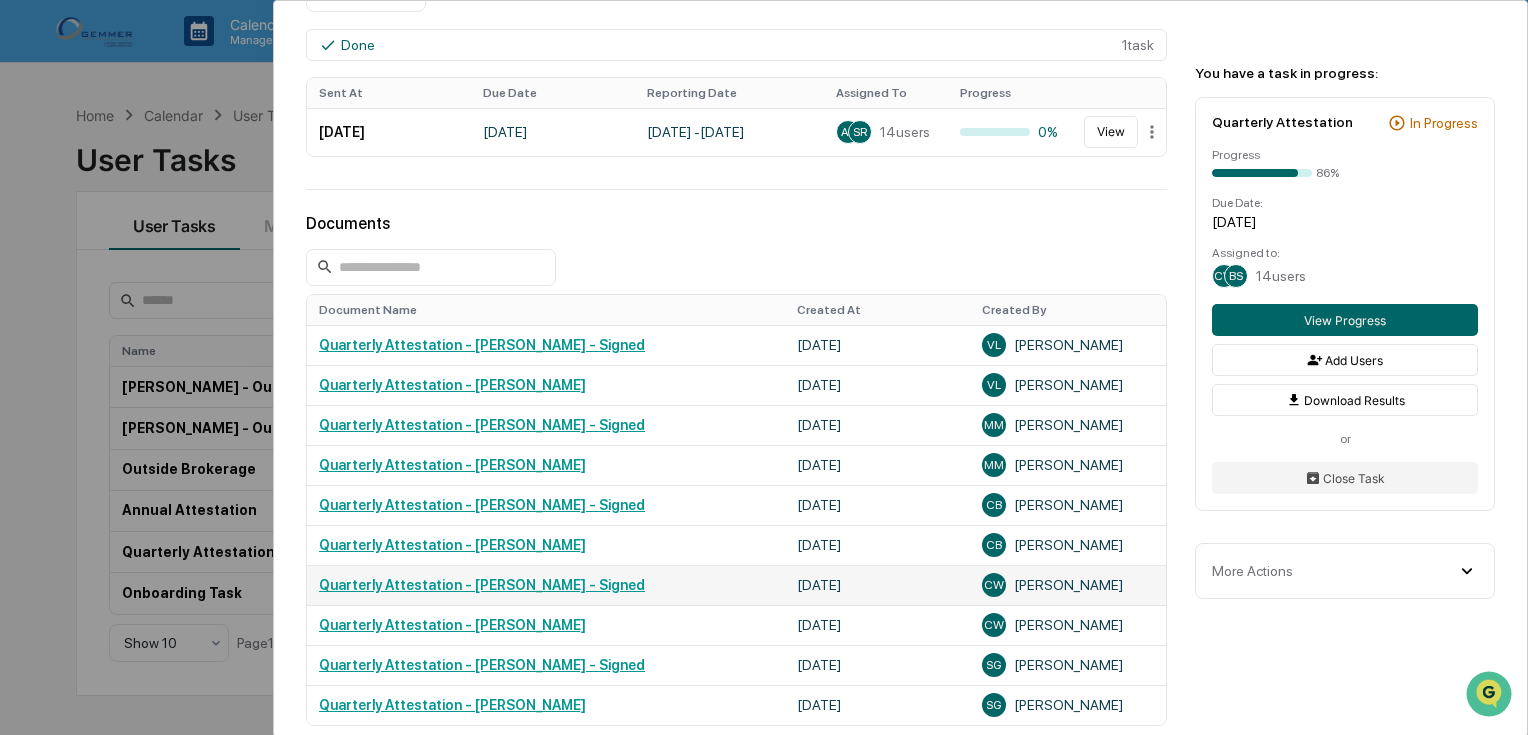 scroll, scrollTop: 1120, scrollLeft: 0, axis: vertical 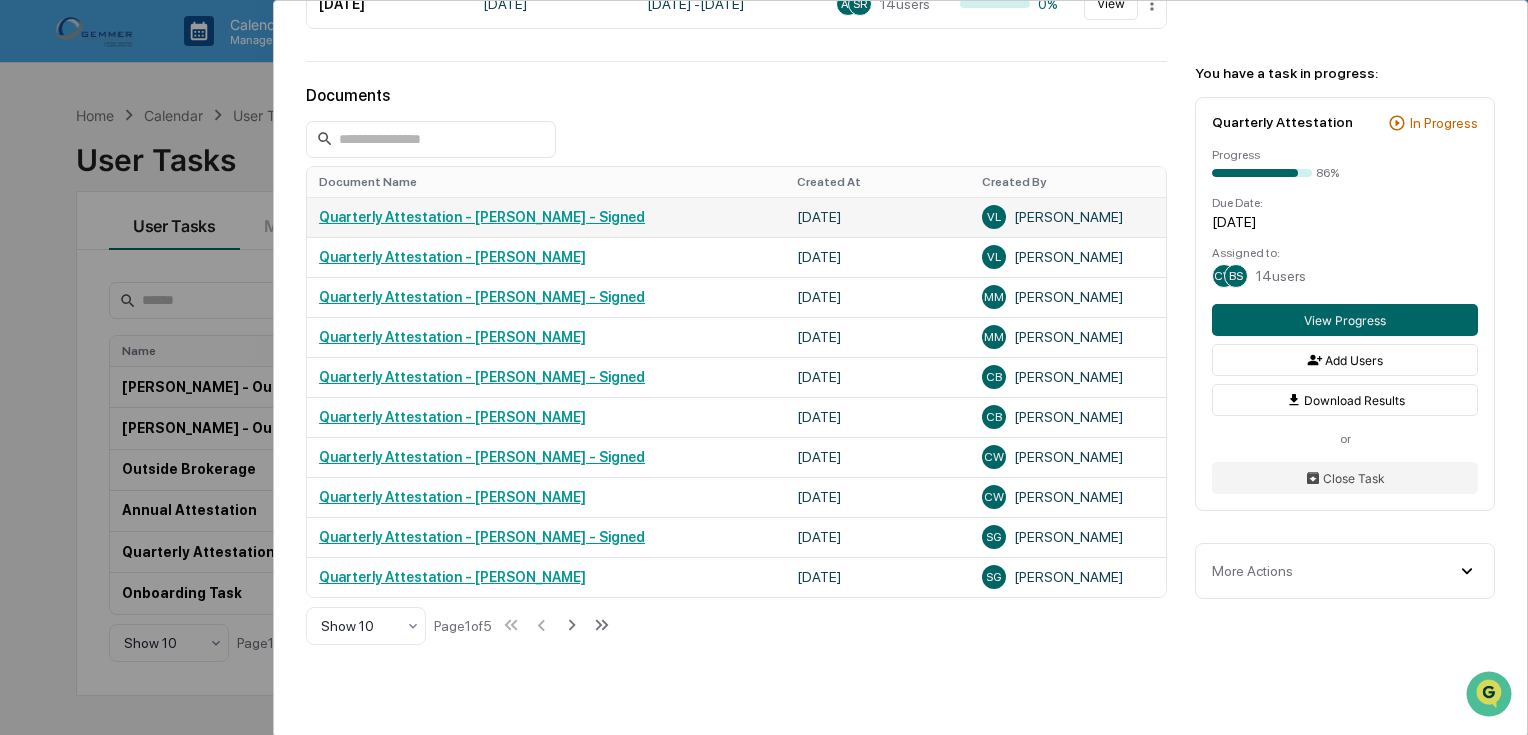 click on "Quarterly Attestation - [PERSON_NAME] - Signed" at bounding box center [482, 217] 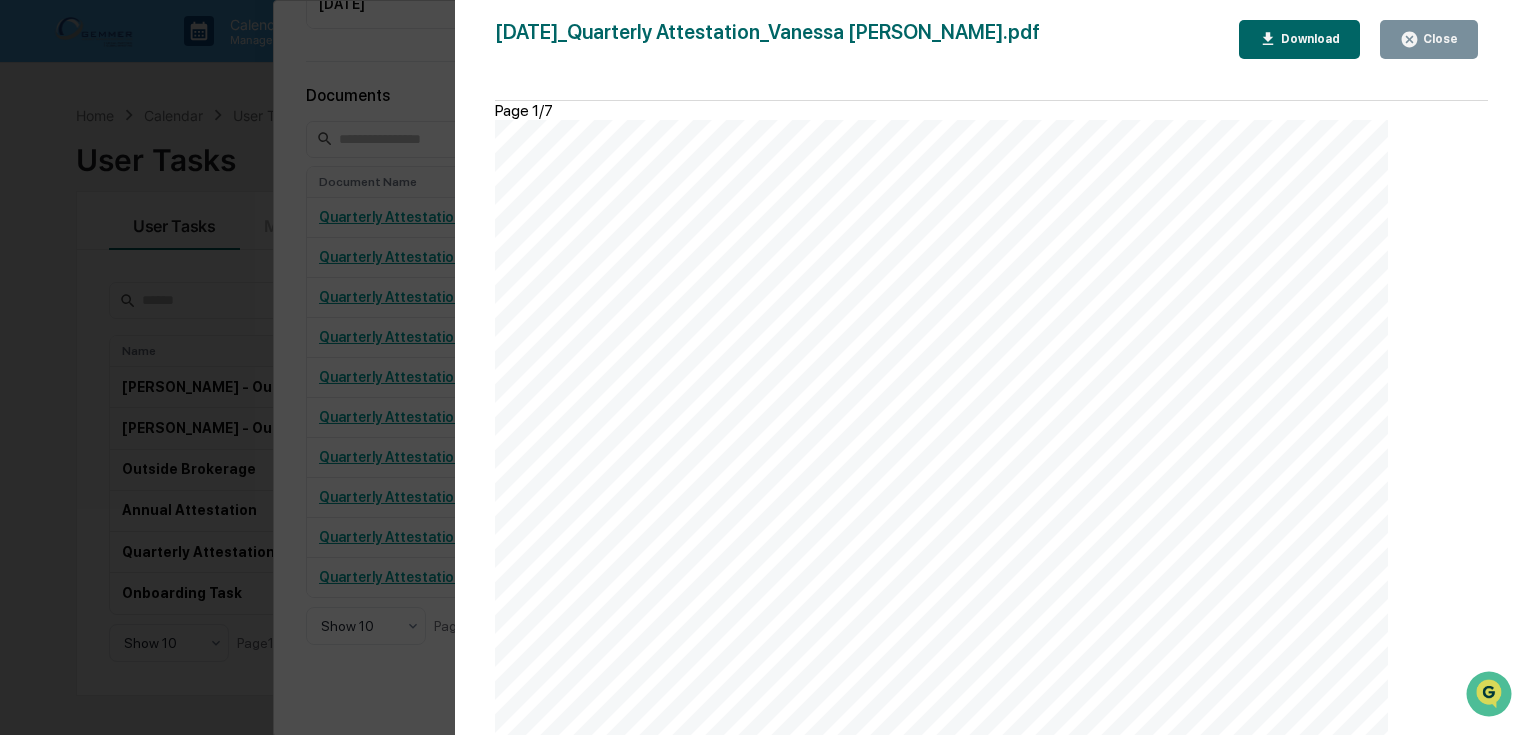 scroll, scrollTop: 7506, scrollLeft: 0, axis: vertical 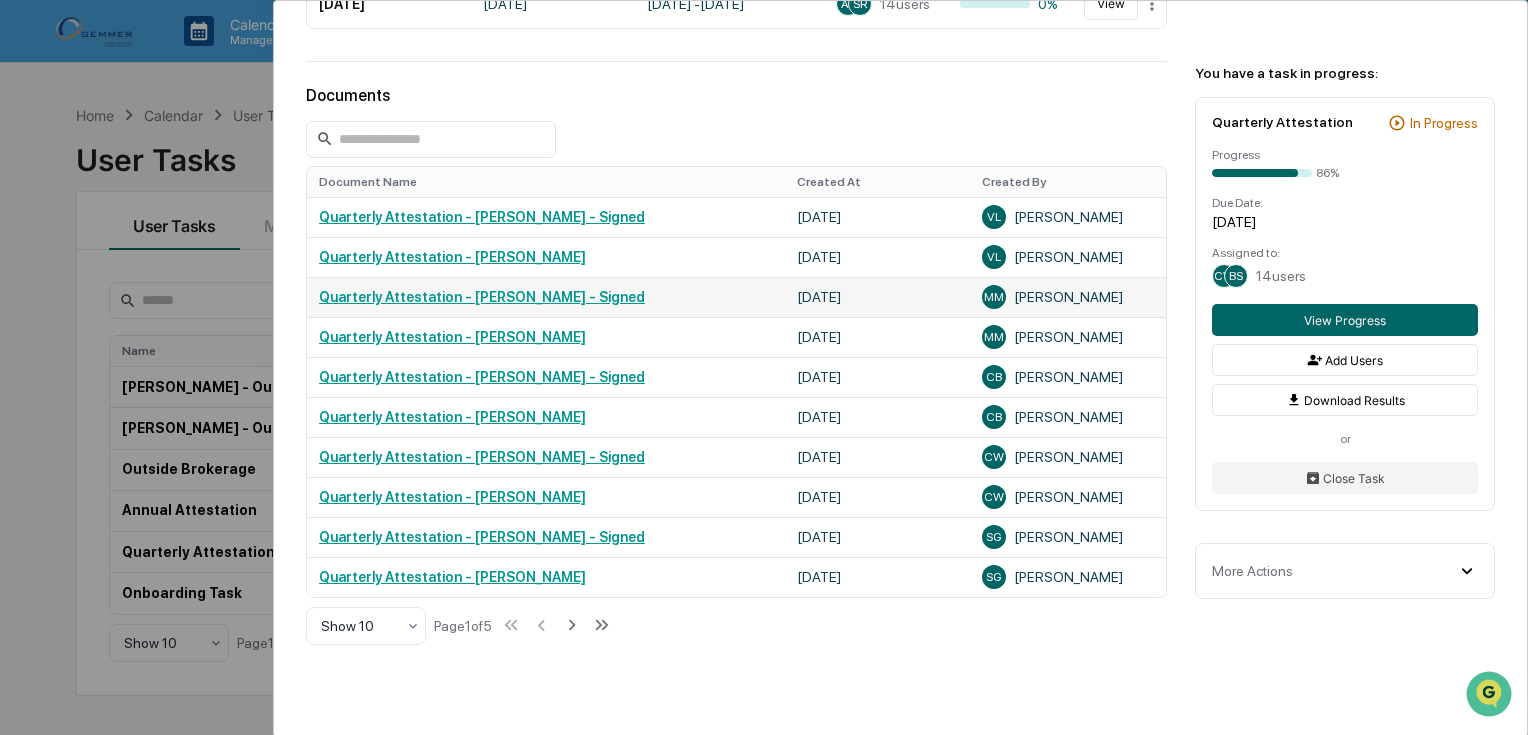click on "Quarterly Attestation - [PERSON_NAME] - Signed" at bounding box center [482, 297] 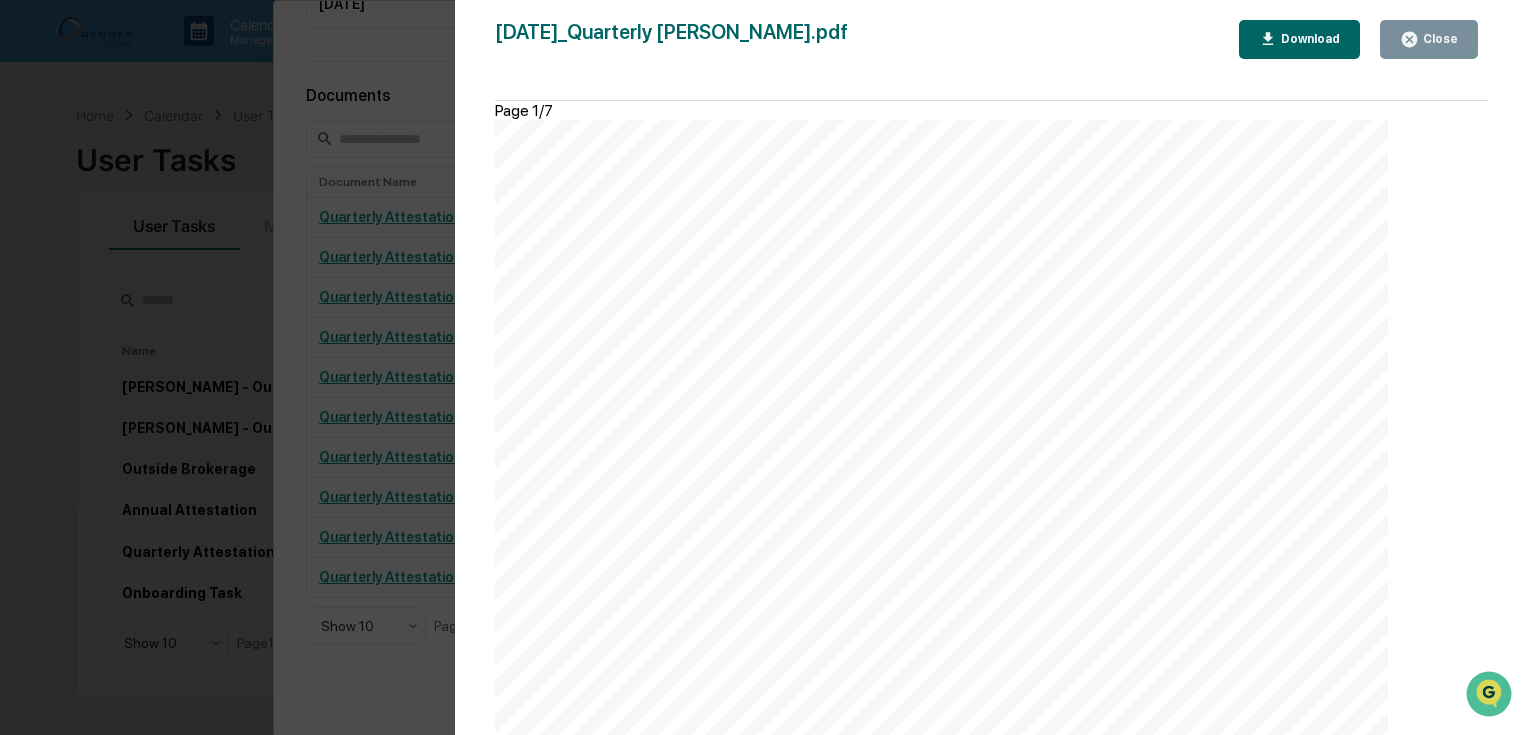 scroll, scrollTop: 7280, scrollLeft: 0, axis: vertical 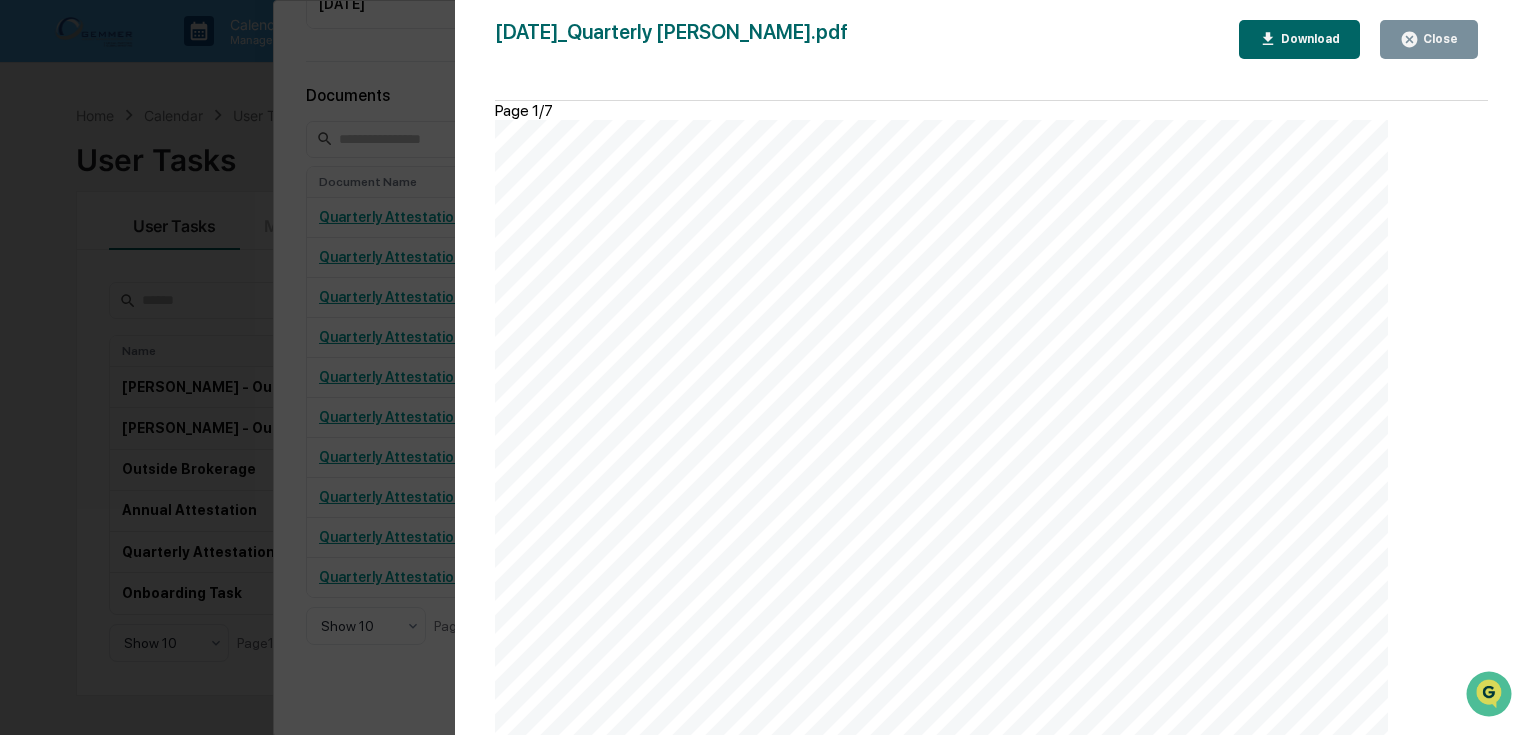 click on "Close" at bounding box center (1429, 39) 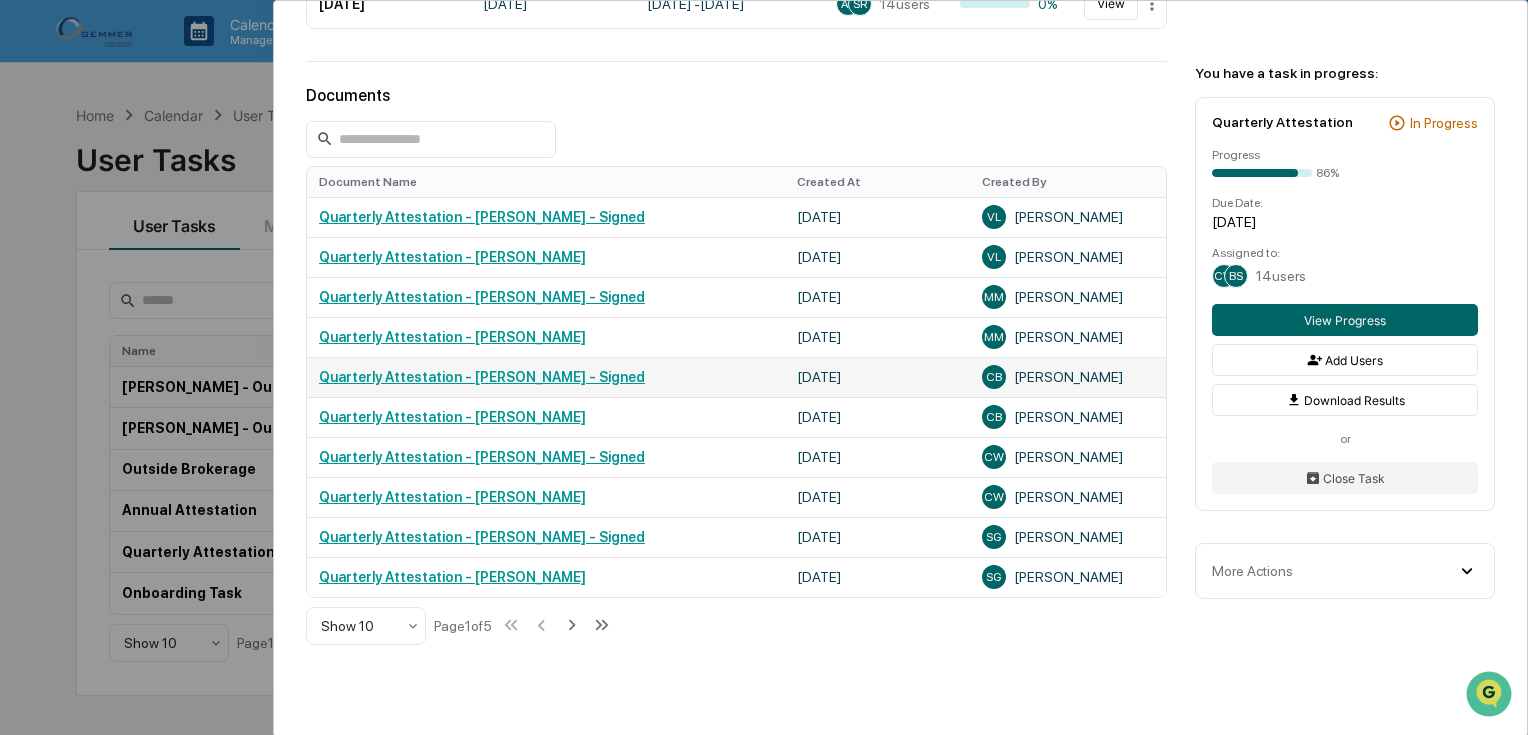 click on "Quarterly Attestation - [PERSON_NAME] - Signed" at bounding box center (546, 377) 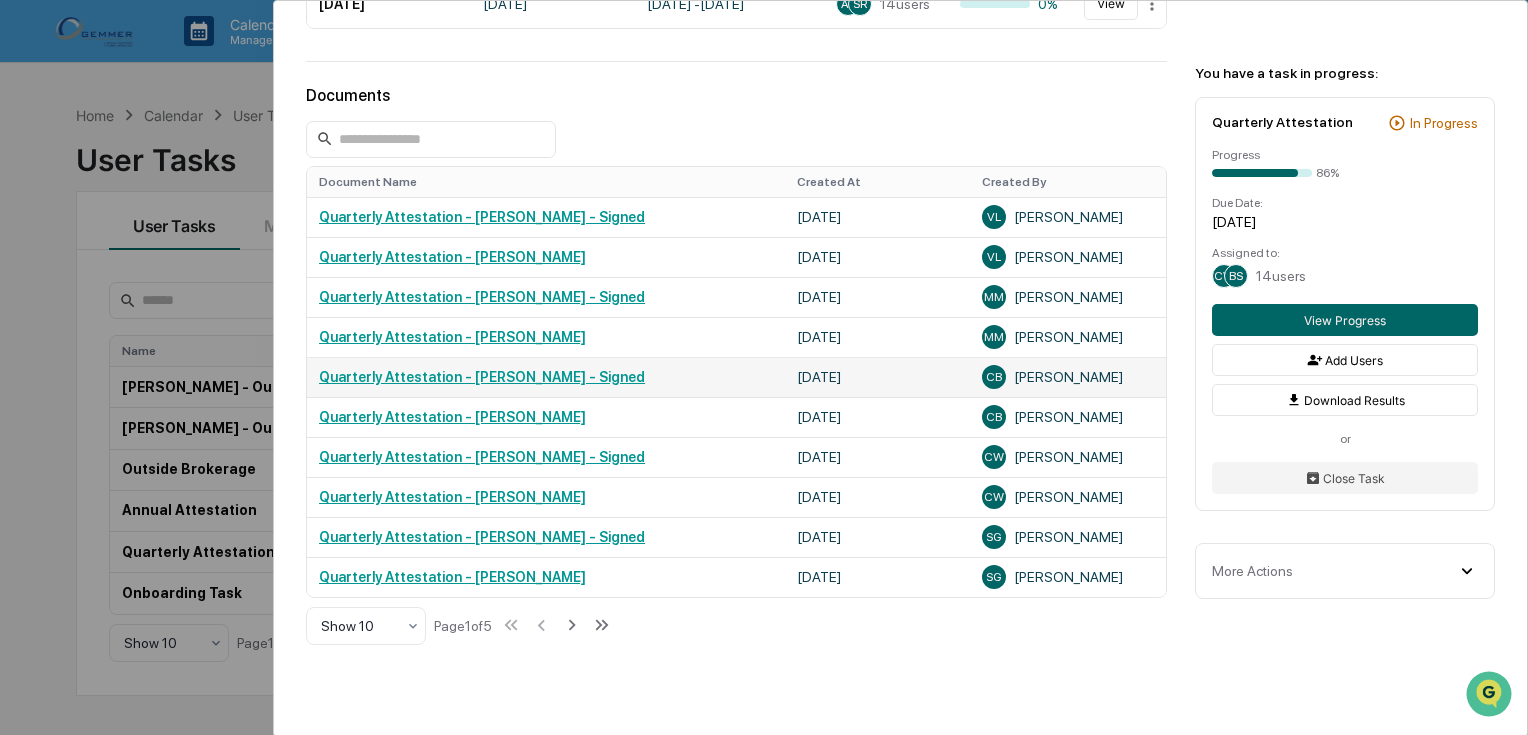 click on "Quarterly Attestation - [PERSON_NAME] - Signed" at bounding box center (482, 377) 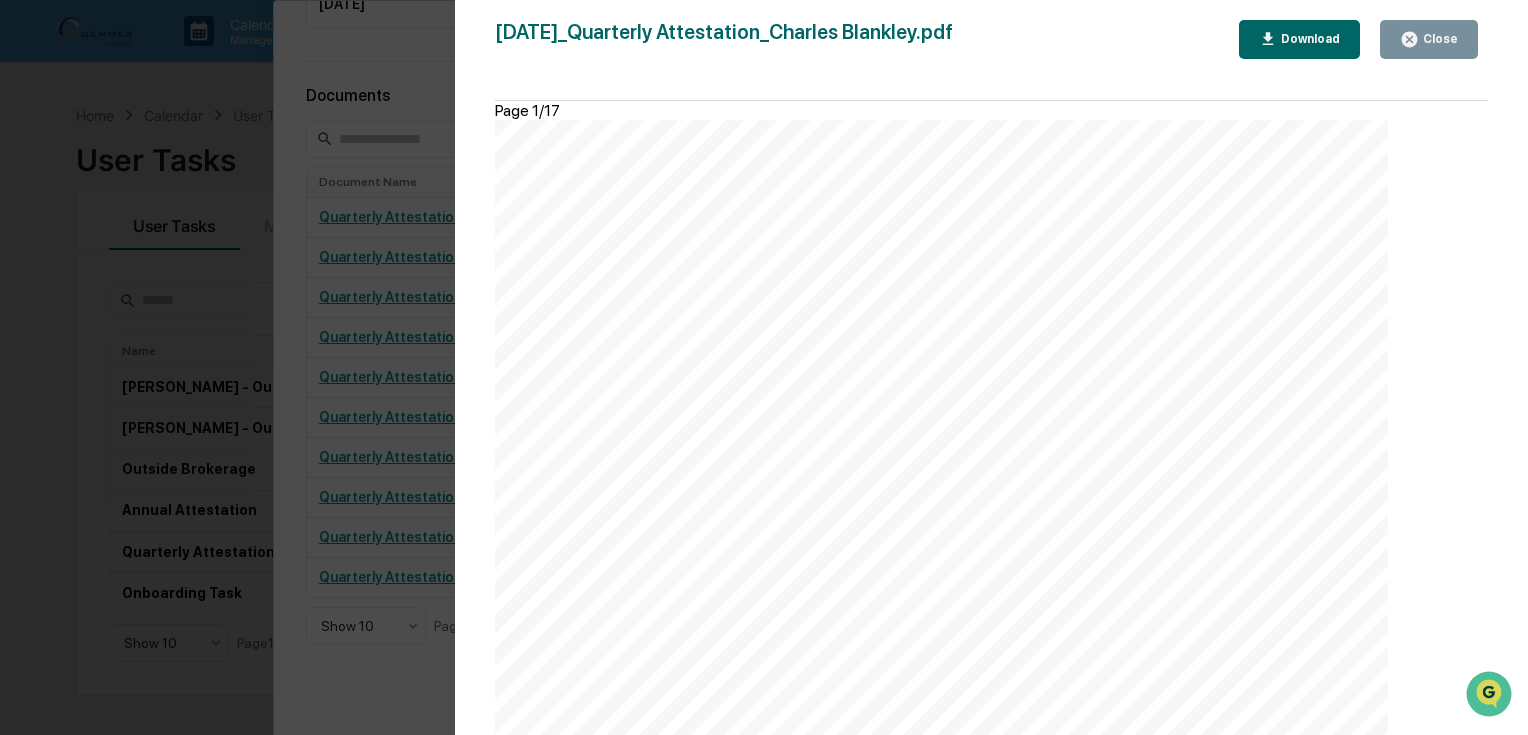 scroll, scrollTop: 7520, scrollLeft: 0, axis: vertical 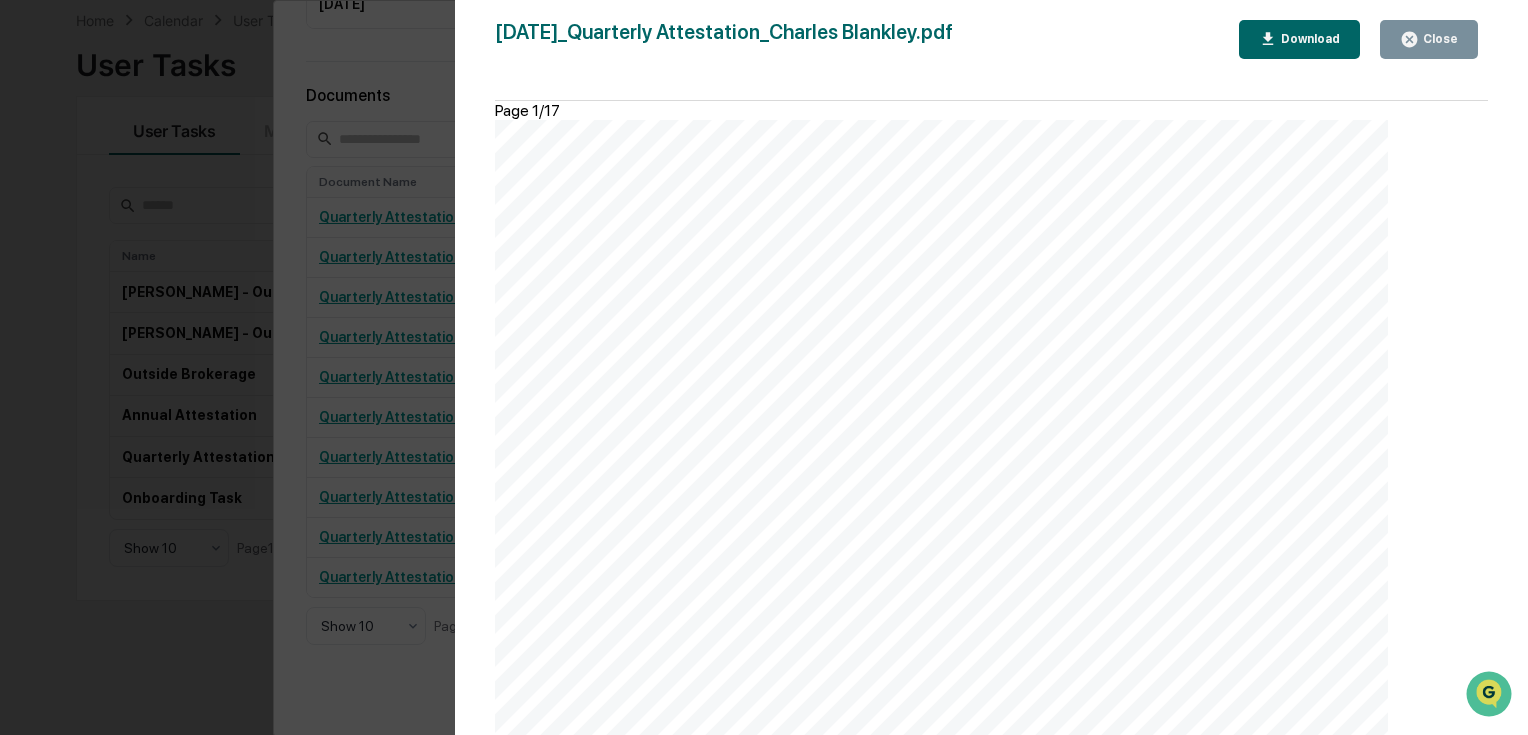 click on "Close" at bounding box center [1438, 39] 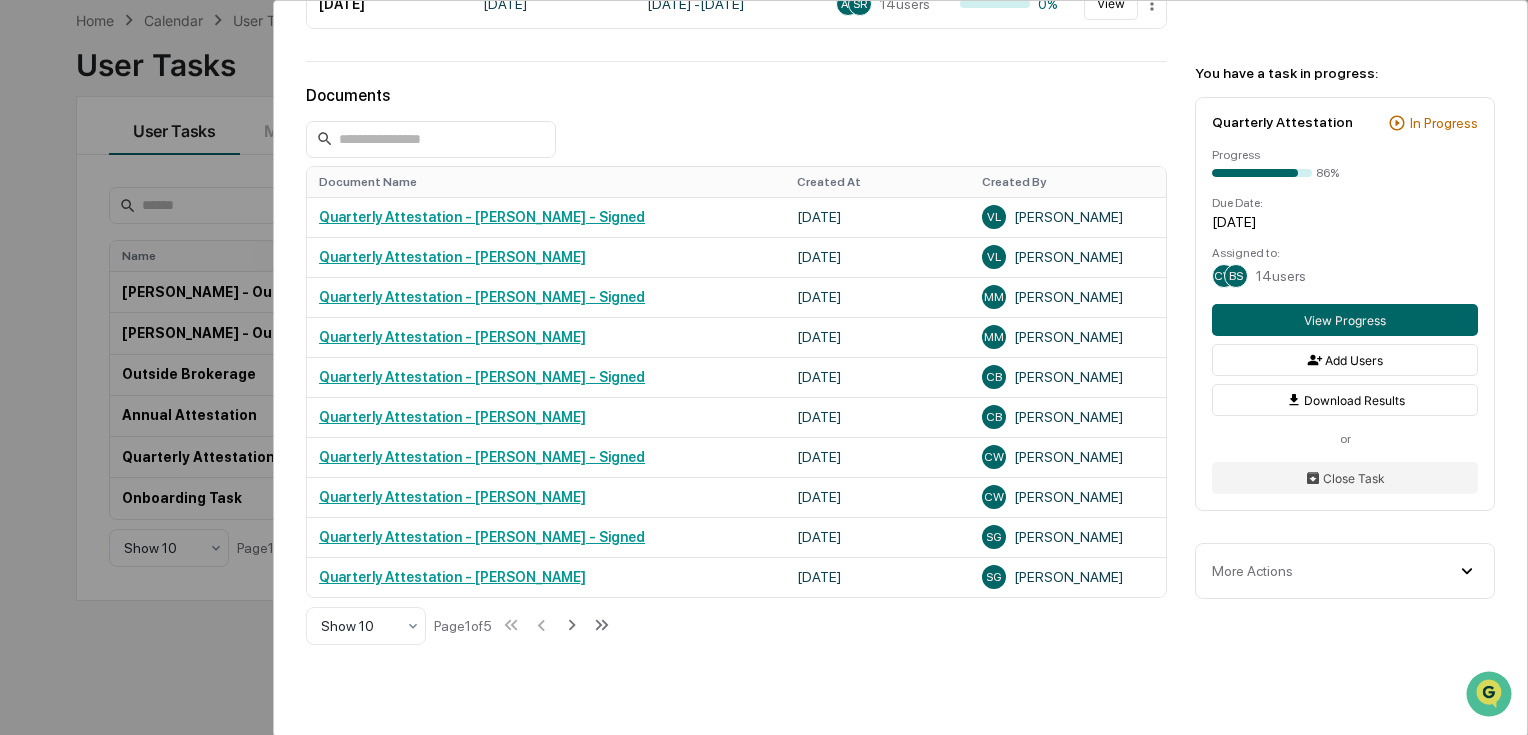 click on "User Tasks Quarterly Attestation Quarterly Attestation Active No description Details Assigned Group:  Users Frequency:    Quarterly Every April, July and October on the first Due Date:  1 week Reporting Dates:  Past Quarter Publish Note:  None Send Weekly Reminders:  Yes Edit Workflow Edit Workflow Start Financial Reporting Review & Certification Task Schedule In Progress   1  task Sent At Due Date Reporting Date Assigned To Progress [DATE] [DATE] April 1, 2025   -  [DATE] CW BS 14  users 86% View Progress Scheduled   7  task s Scheduled Due Date Reporting Date Assigned To [DATE] [DATE] July 1, 2025  -   [DATE] SG BG 14  users [DATE] April 8, [DATE], 2026  -   [DATE] SG BG 14  users [DATE] [DATE] April 1, 2026  -   [DATE] SG BG 14  users Show 3 Page  1  of  3 Done   1  task Sent At Due Date Reporting Date Assigned To Progress [DATE] April 8, [DATE], 2025   -  [DATE] AR SR 14  users 0% View VL VL 1" at bounding box center [764, 367] 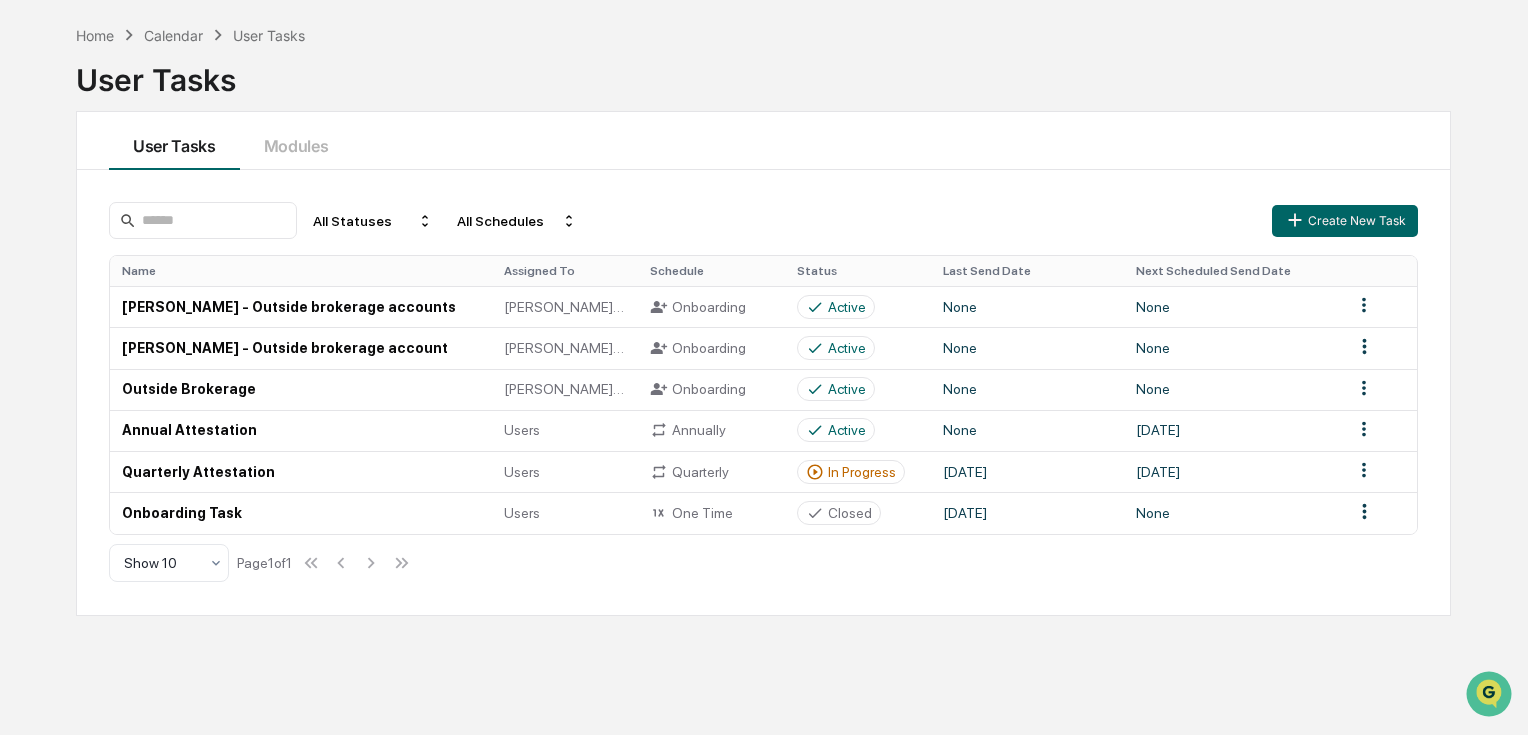 scroll, scrollTop: 0, scrollLeft: 0, axis: both 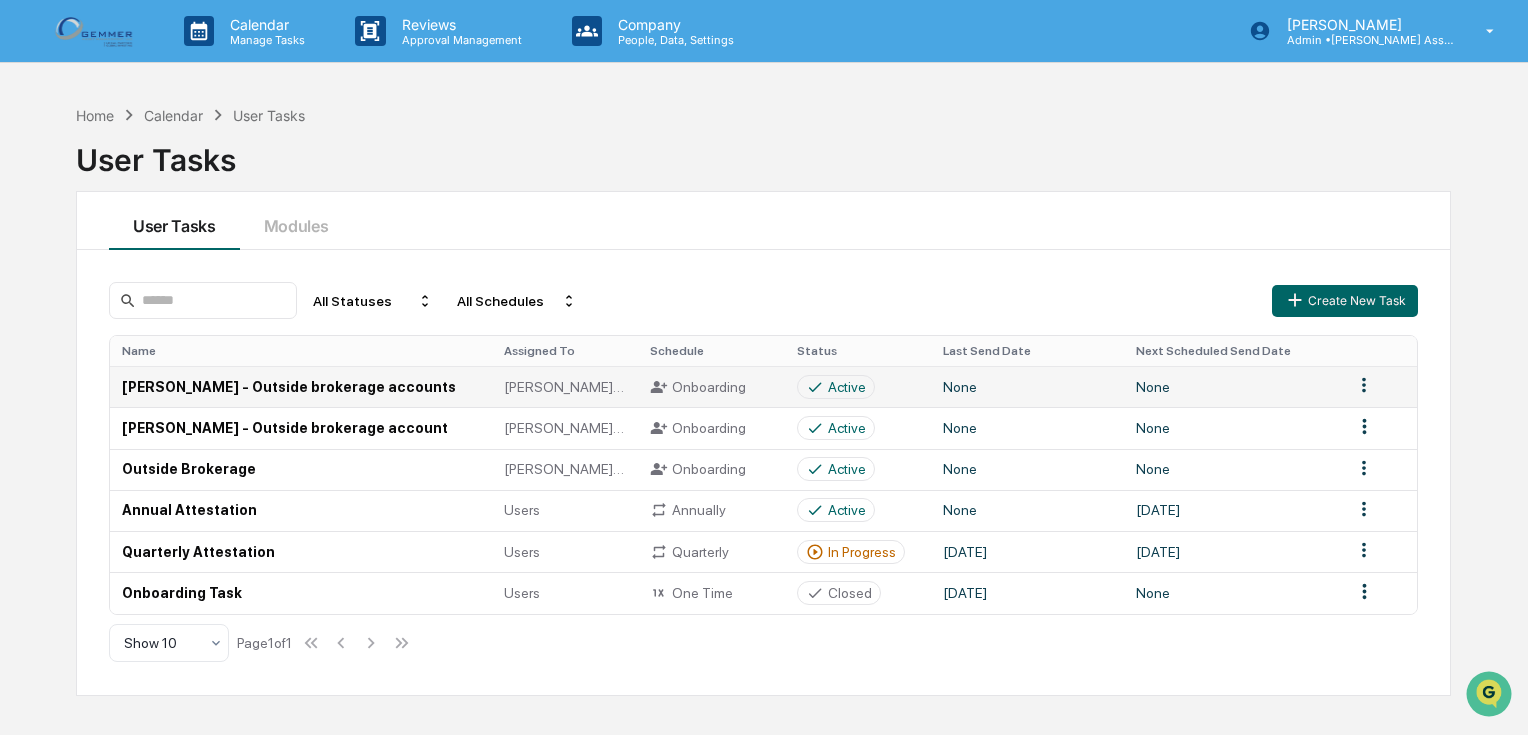 click on "[PERSON_NAME] - Outside brokerage accounts" at bounding box center [301, 386] 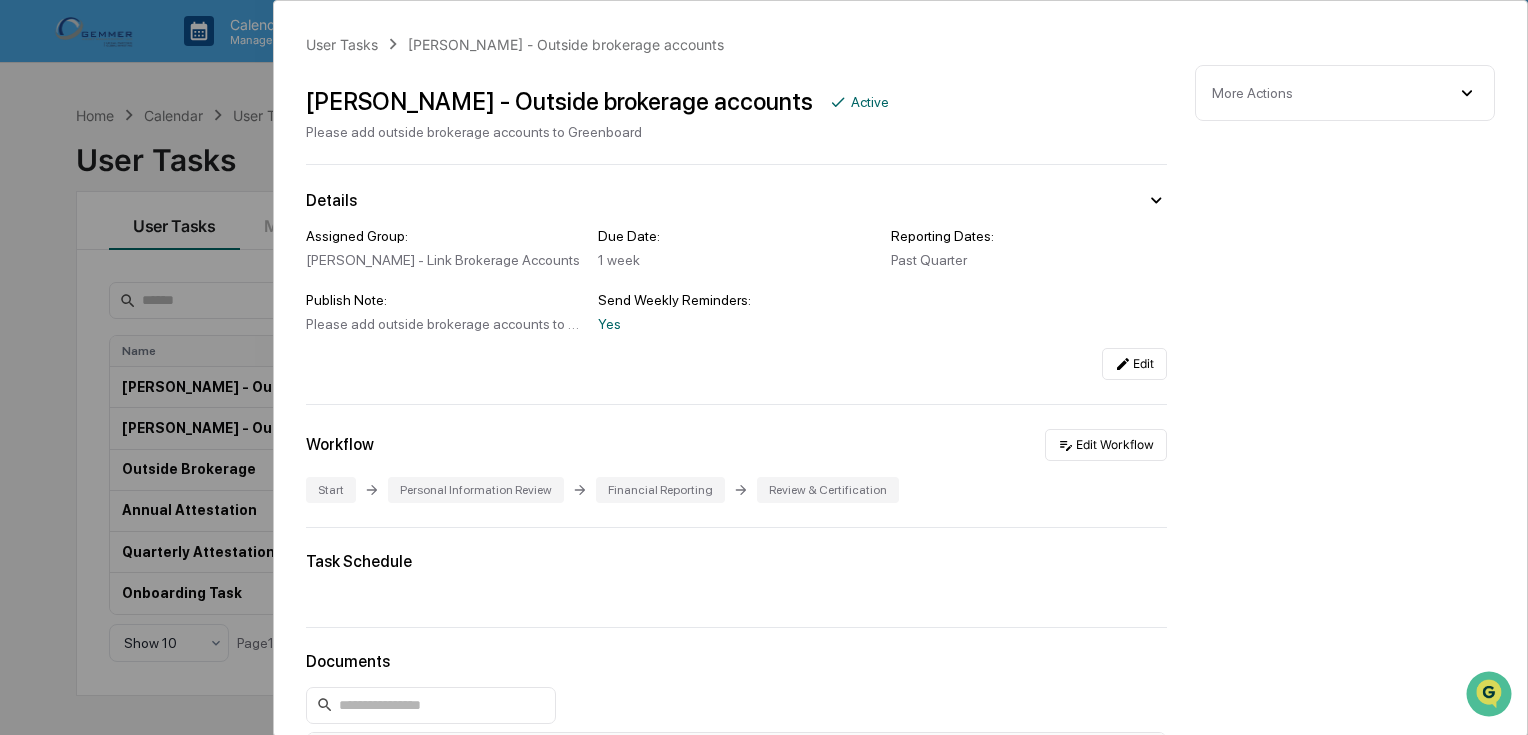 click on "User Tasks [PERSON_NAME] - Outside brokerage accounts [PERSON_NAME] - Outside brokerage accounts Active Please add outside brokerage accounts to Greenboard Details Assigned Group:  [PERSON_NAME] - Link Brokerage Accounts Due Date:  1 week Reporting Dates:  Past Quarter Publish Note:  Please add outside brokerage accounts to Greenboard Send Weekly Reminders:  Yes Edit Workflow Edit Workflow Start Personal Information Review Financial Reporting Review & Certification Task Schedule Documents Document Name Created At Created By No documents found More Actions Close Task Delete Task" at bounding box center (764, 367) 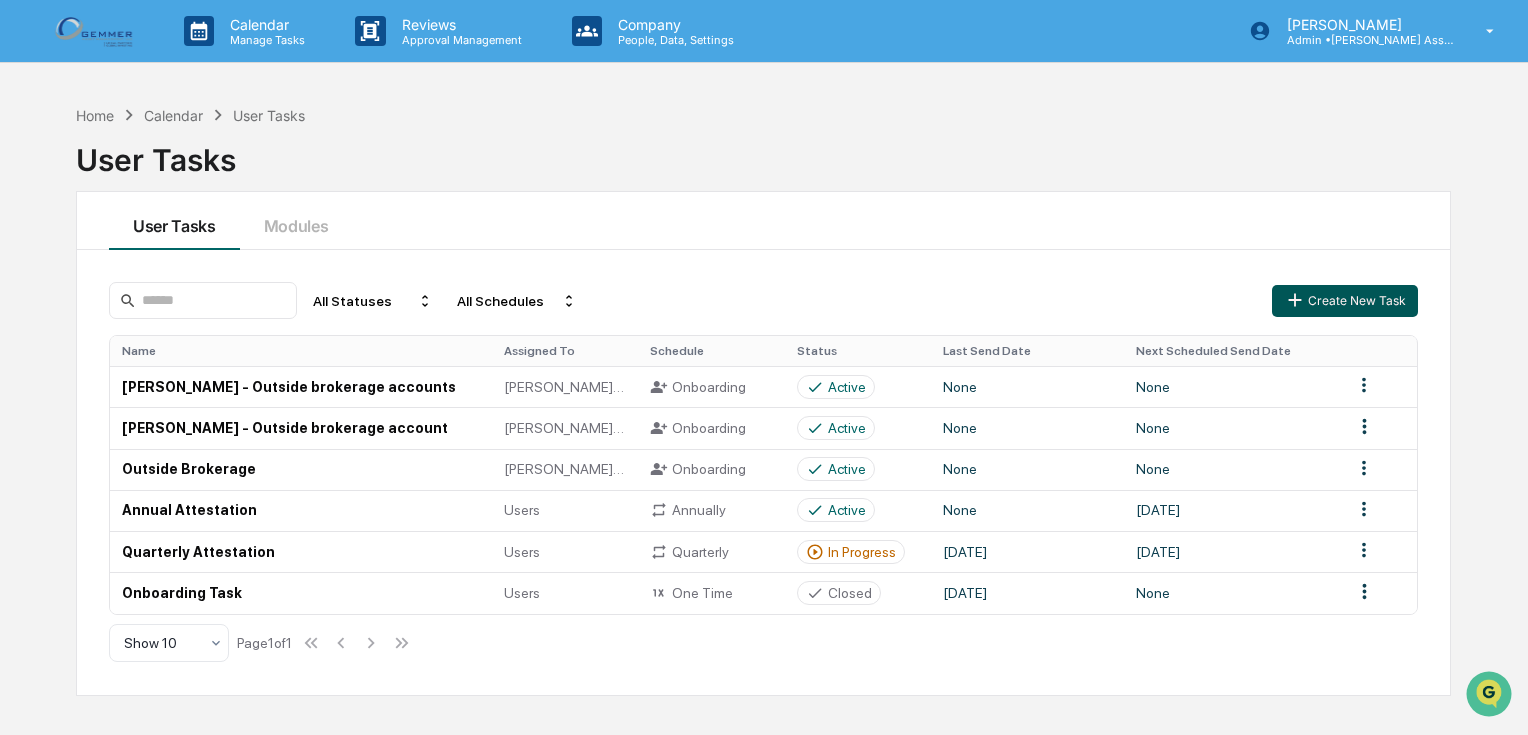 click on "Create New Task" at bounding box center (1345, 301) 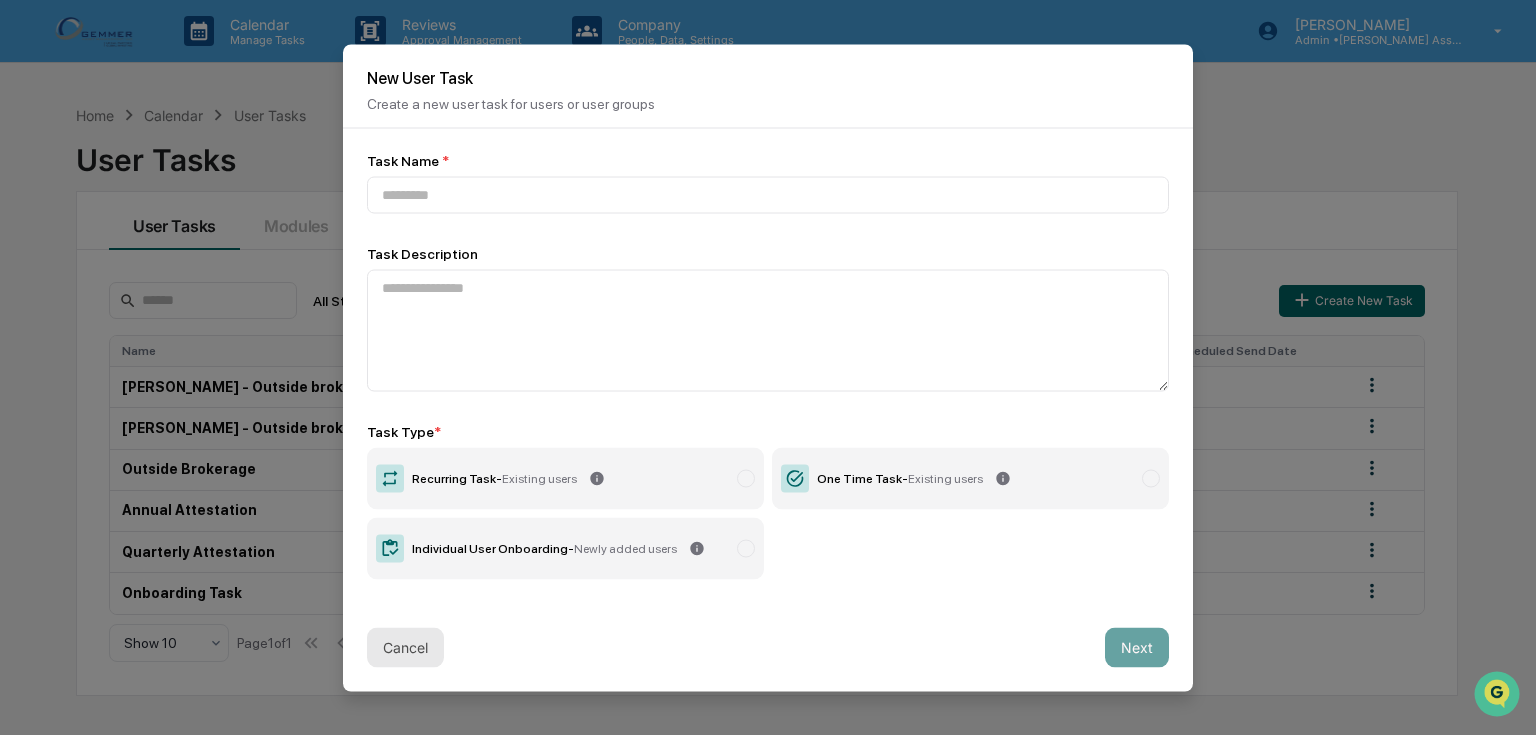 click on "Cancel" at bounding box center [405, 647] 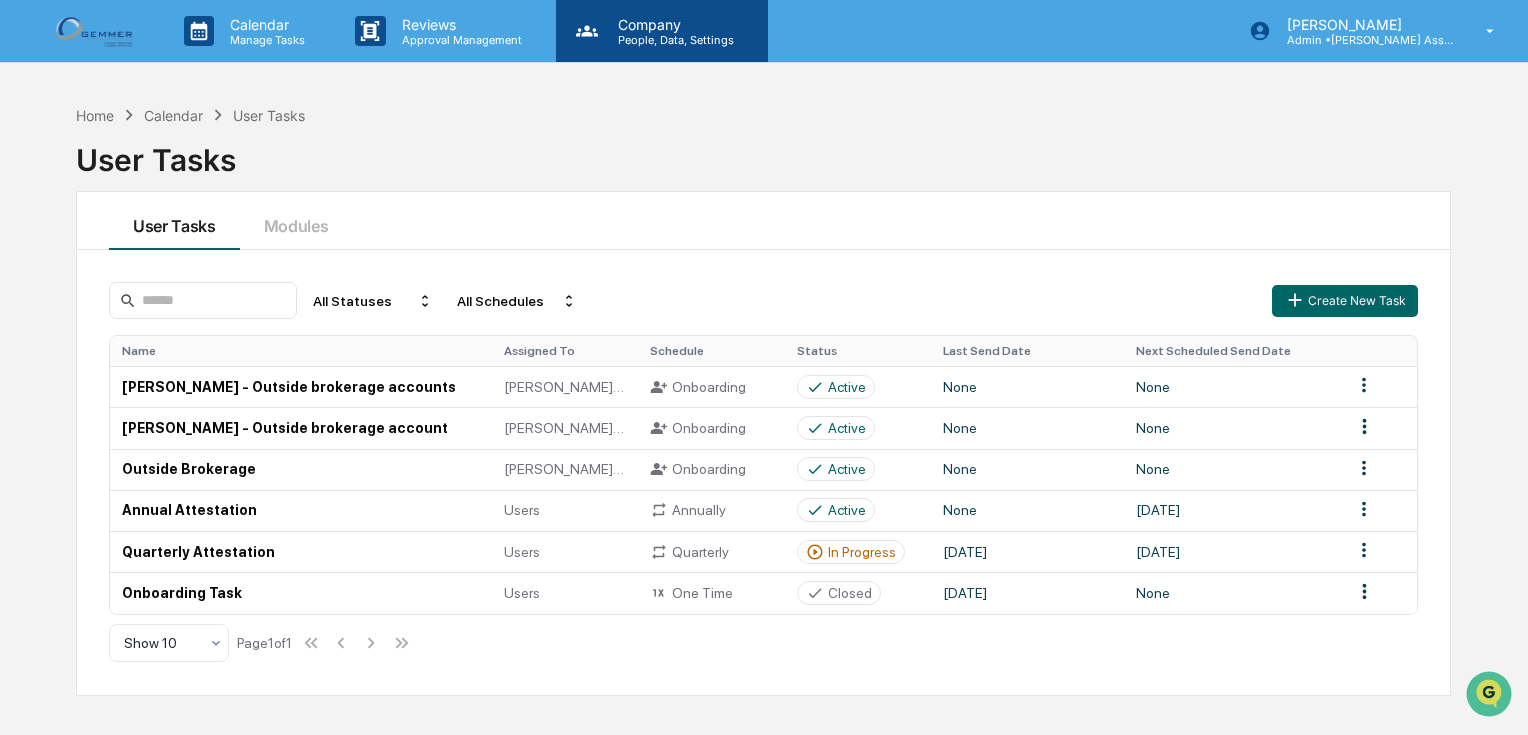 click on "People, Data, Settings" at bounding box center (673, 40) 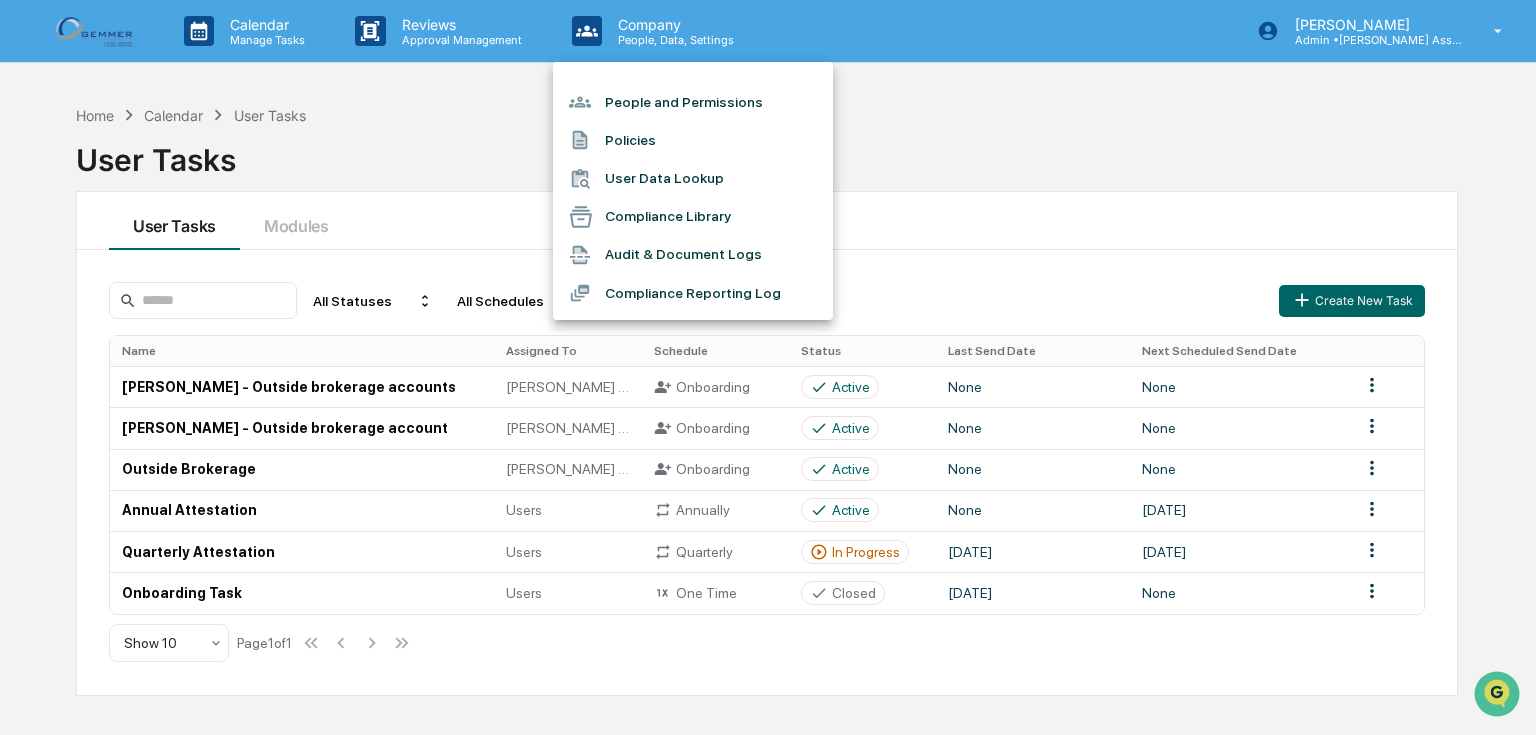click at bounding box center [768, 367] 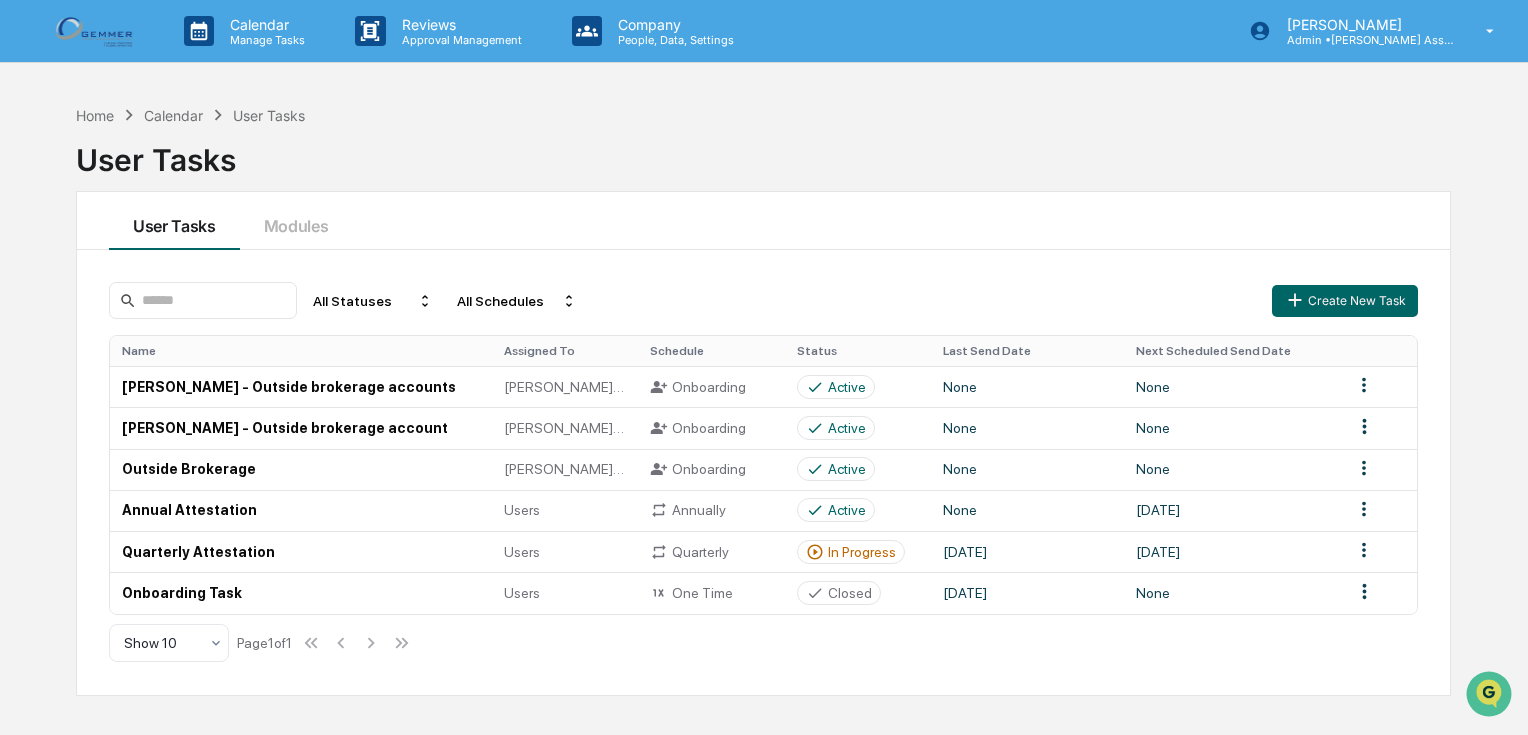 click on "Admin •  [PERSON_NAME] Asset Management" at bounding box center (1364, 40) 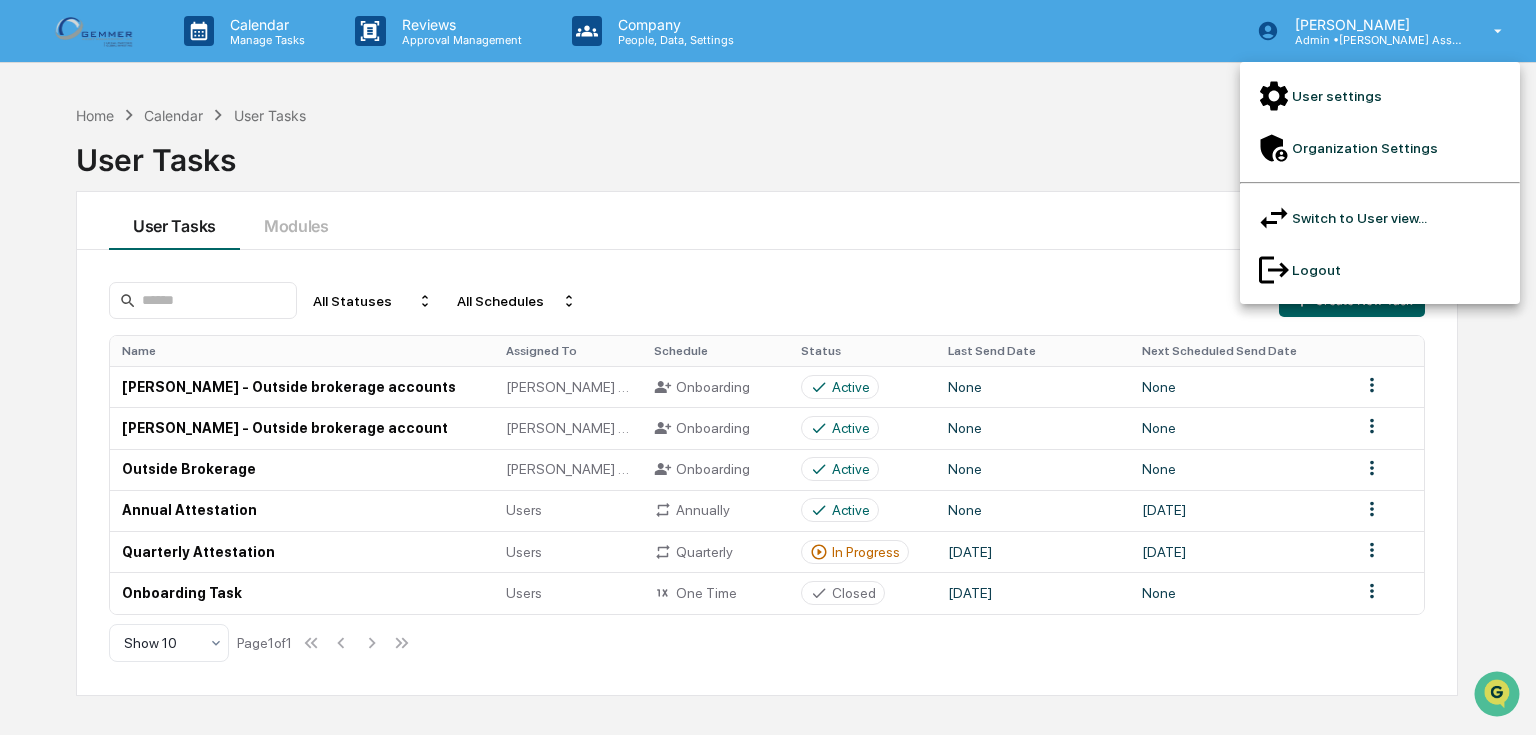 click on "Organization Settings" at bounding box center [1380, 148] 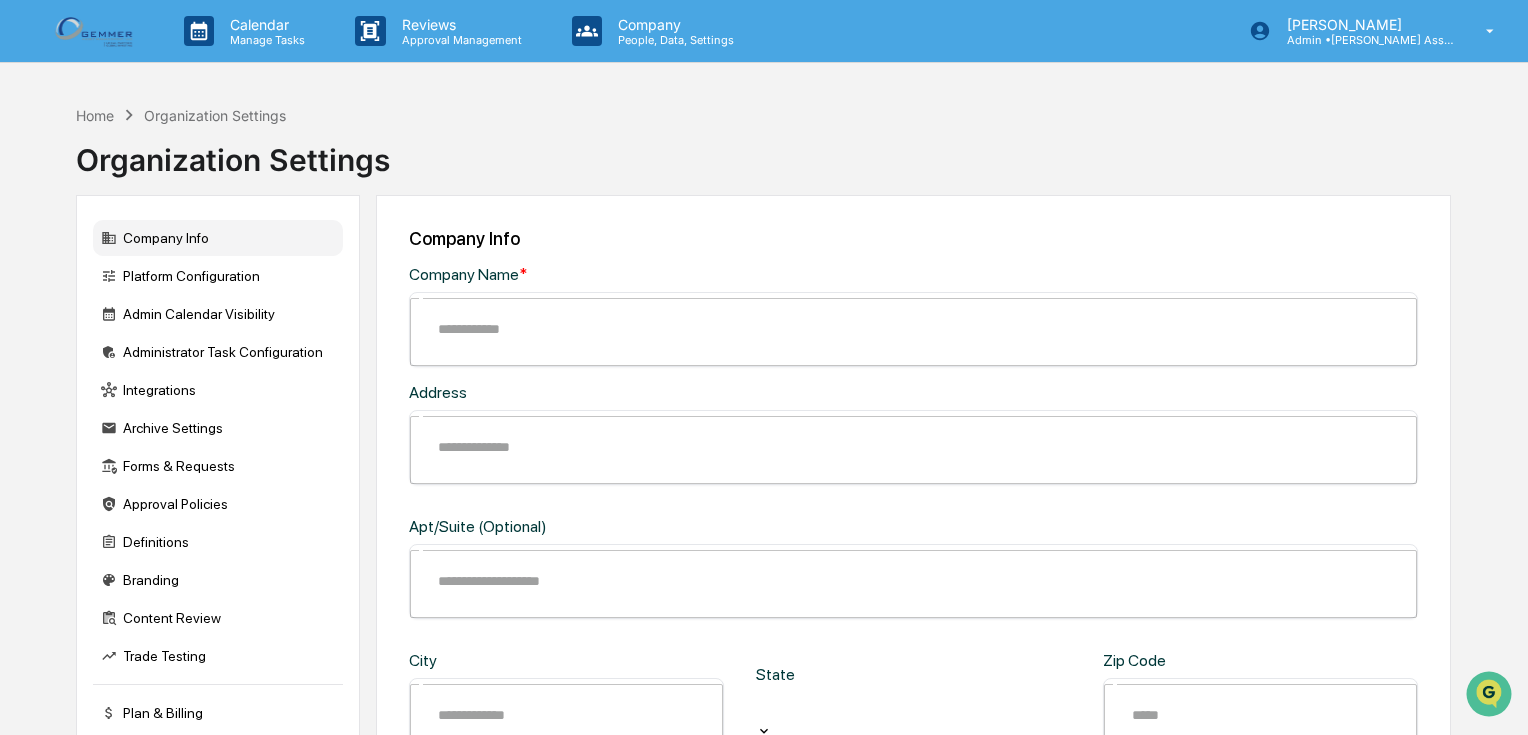 type on "**********" 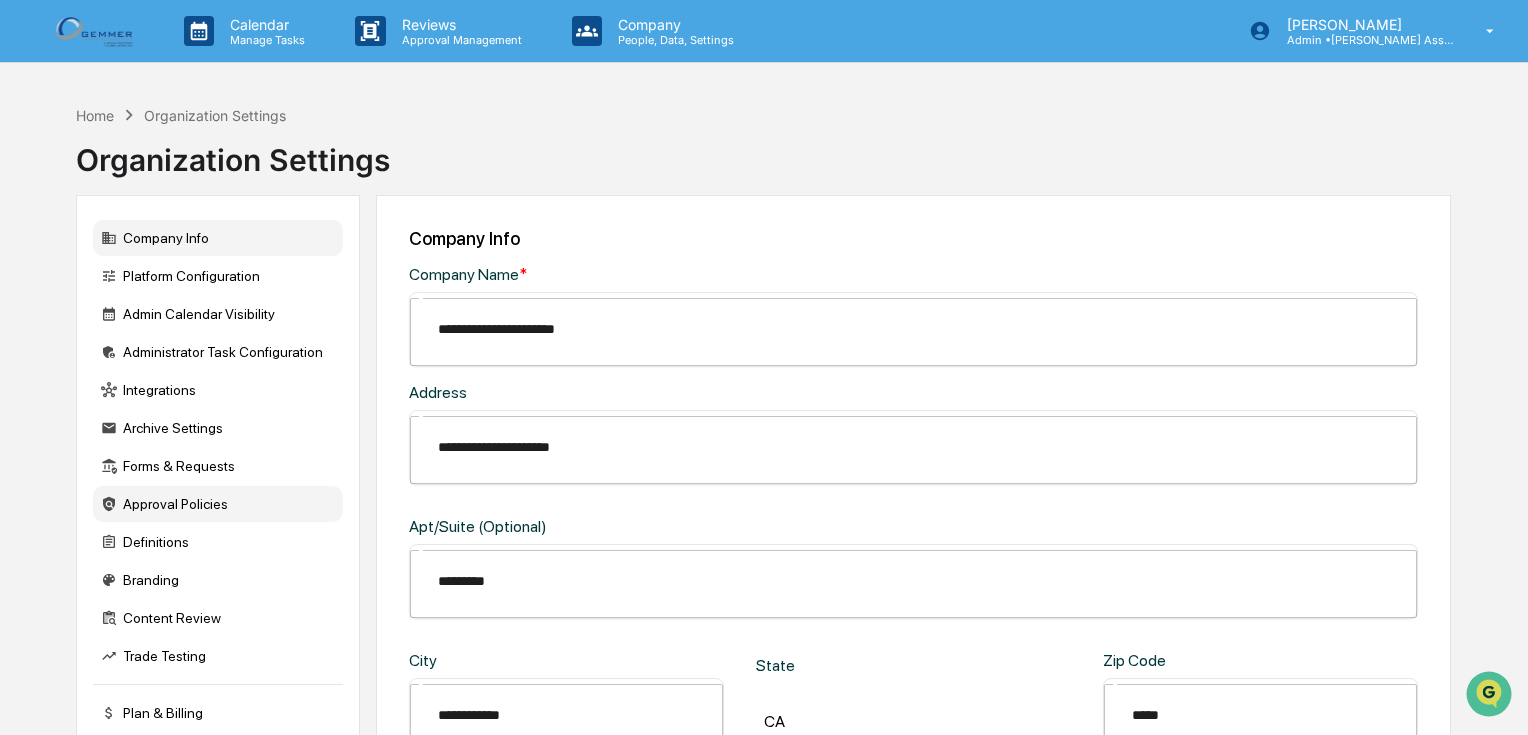 click on "Approval Policies" at bounding box center [218, 504] 